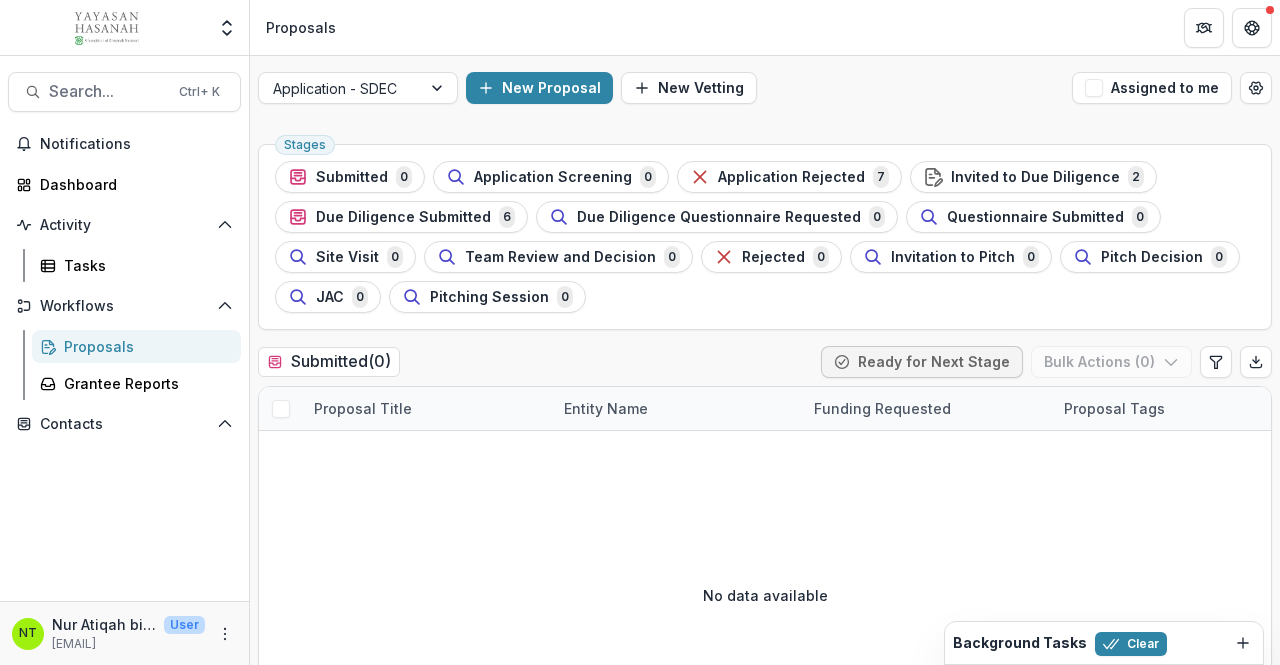 scroll, scrollTop: 0, scrollLeft: 0, axis: both 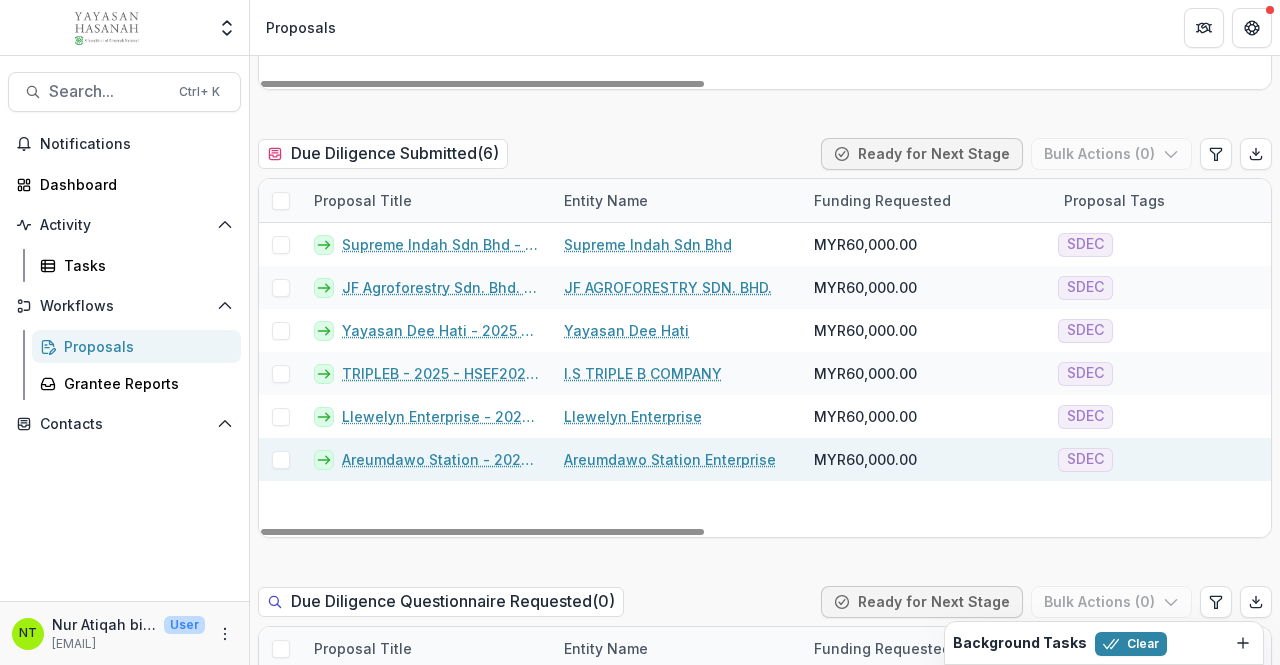 click on "Areumdawo Station - 2025 - HSEF2025 - SDEC" at bounding box center (441, 459) 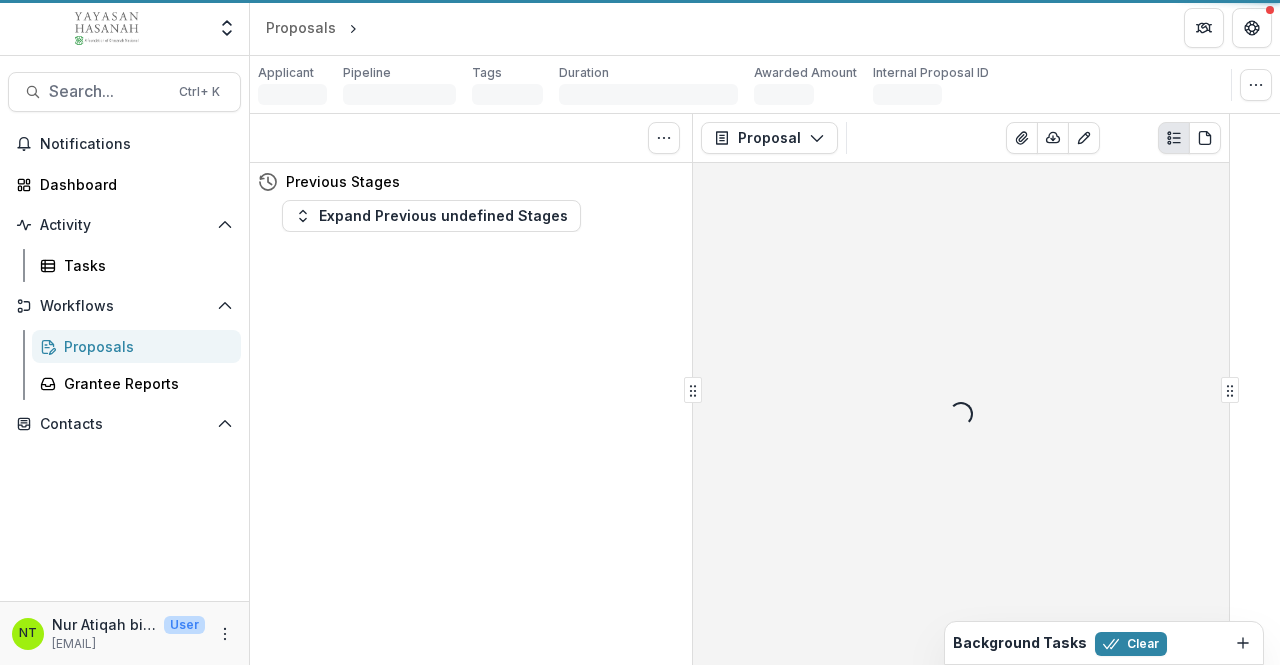 scroll, scrollTop: 0, scrollLeft: 0, axis: both 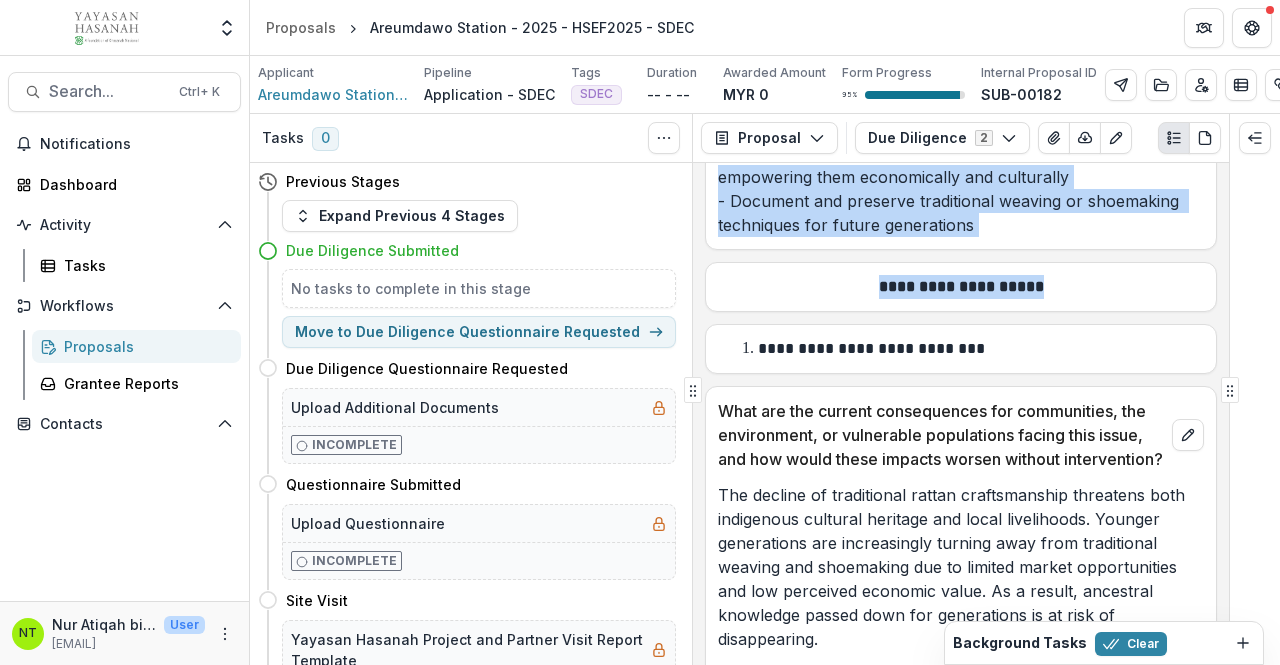 drag, startPoint x: 1222, startPoint y: 229, endPoint x: 1216, endPoint y: 165, distance: 64.28063 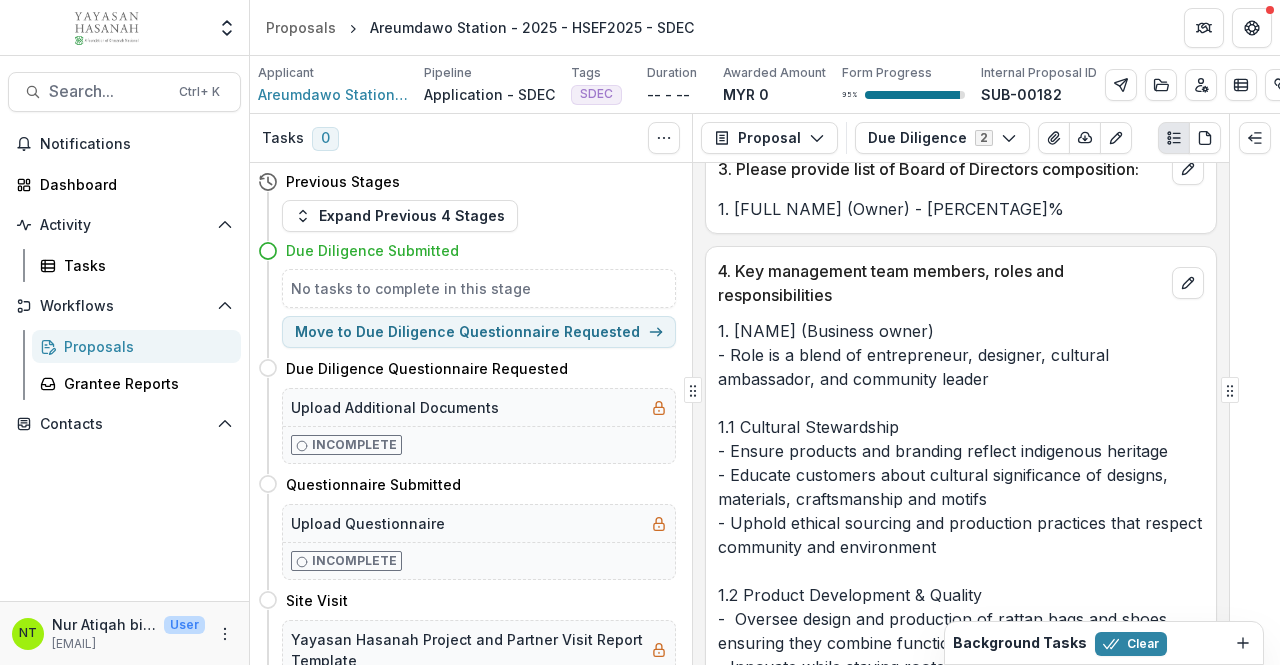 scroll, scrollTop: 0, scrollLeft: 0, axis: both 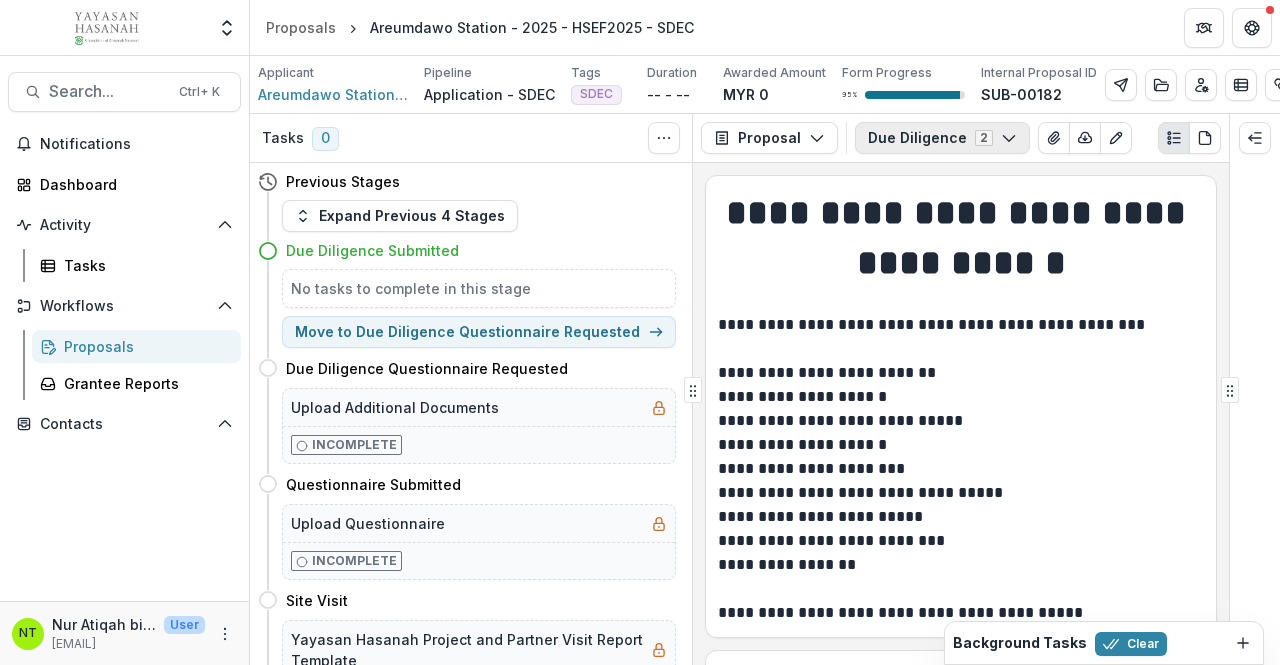 click on "Due Diligence 2" at bounding box center [942, 138] 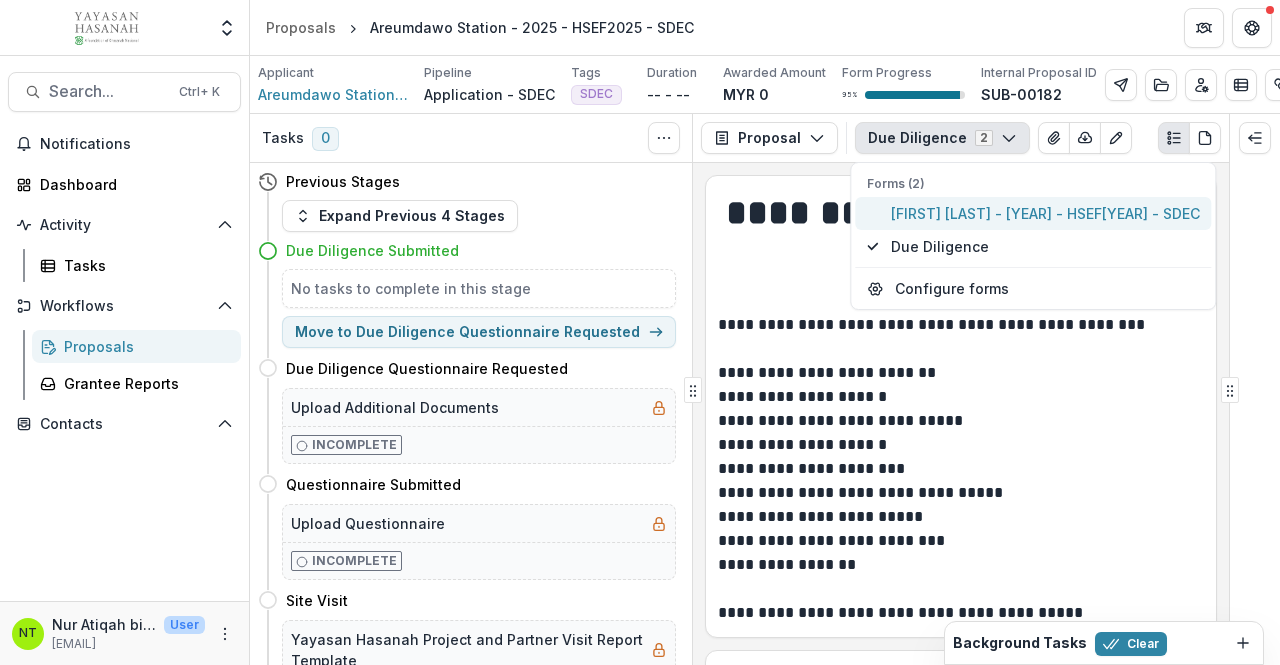 click on "Fedrick Ding - 2025 - HSEF2025 - SDEC" at bounding box center [1045, 213] 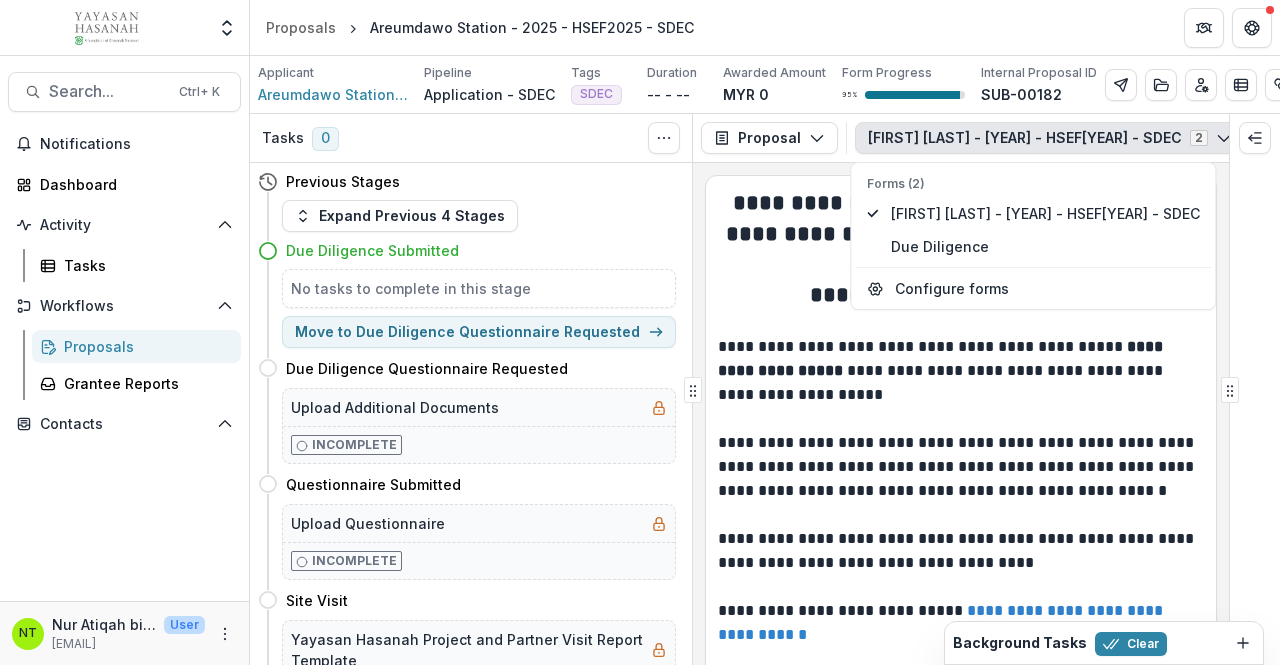 click on "**********" at bounding box center [958, 467] 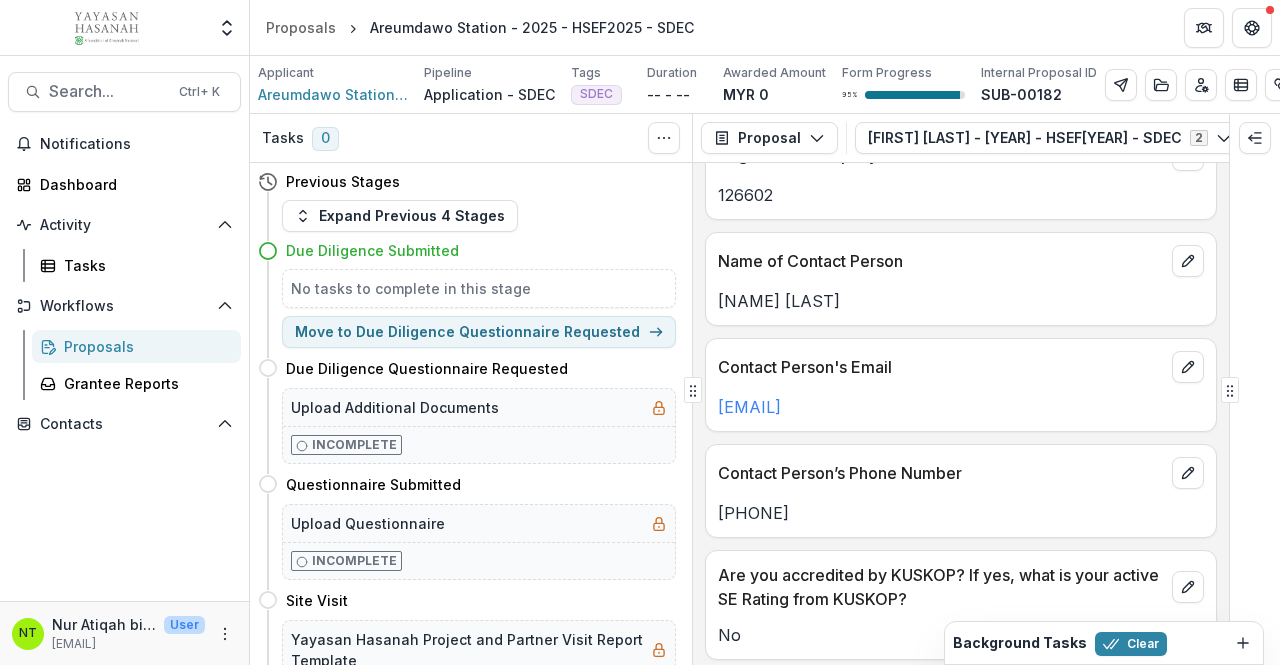 scroll, scrollTop: 800, scrollLeft: 0, axis: vertical 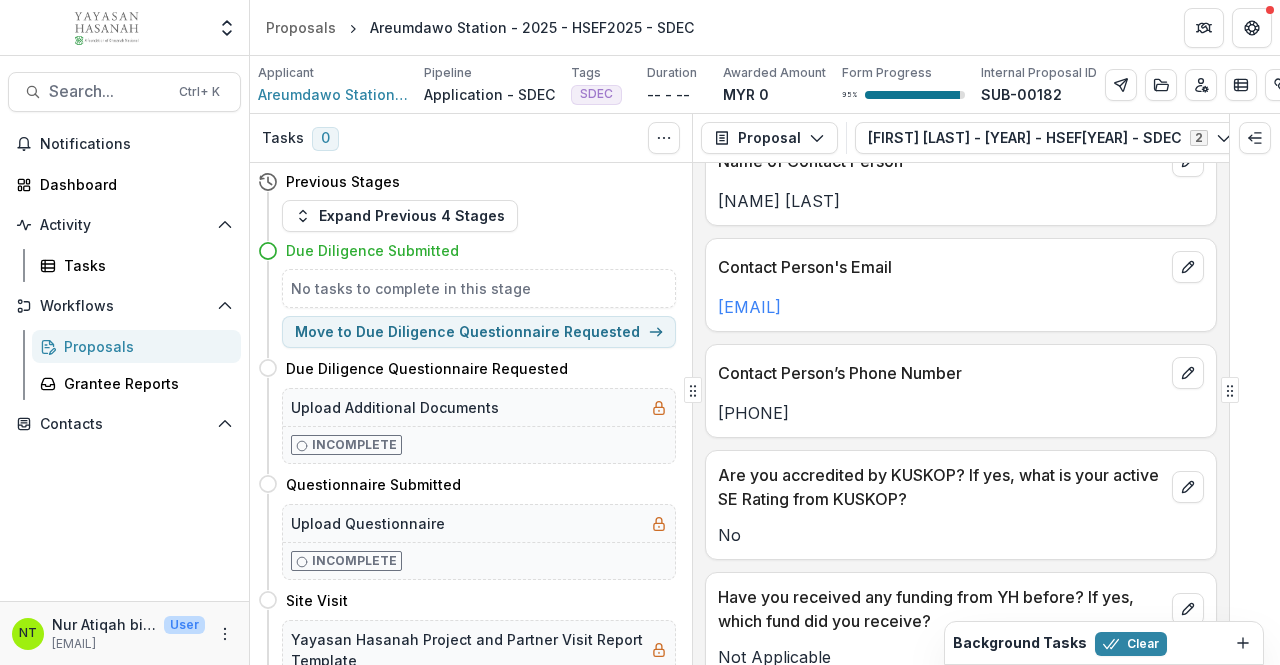 click on "0189897074" at bounding box center [961, 413] 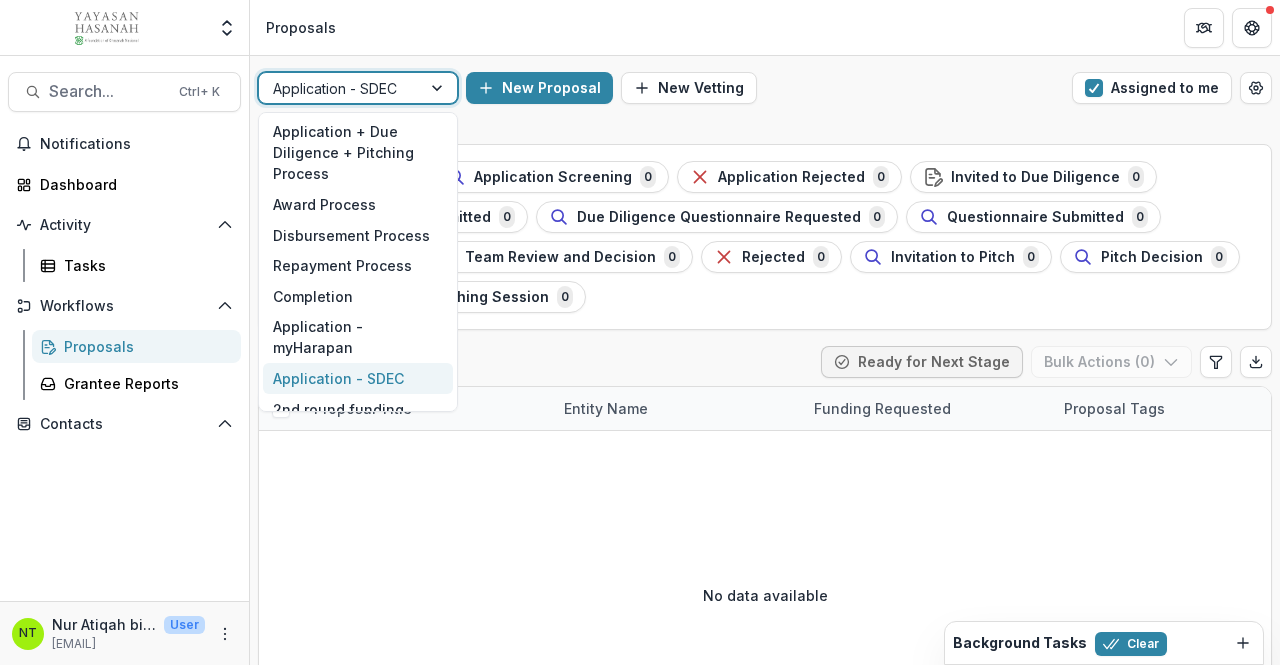click at bounding box center (439, 88) 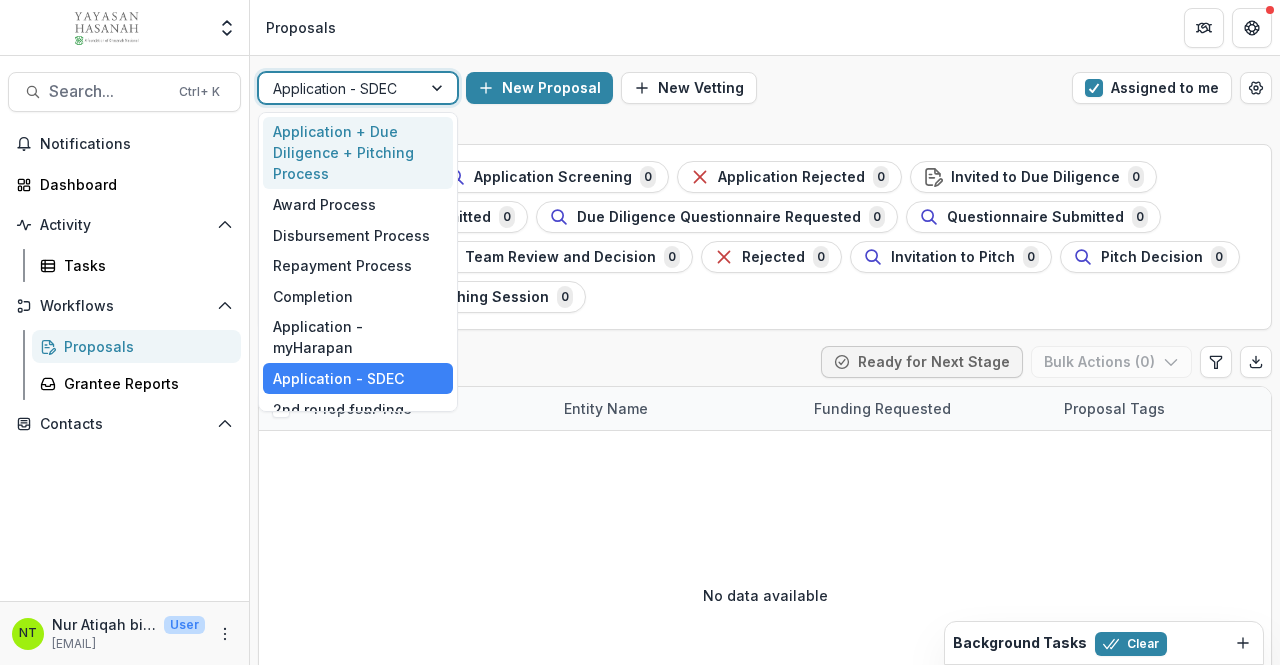 click on "10 results available. Use Up and Down to choose options, press Enter to select the currently focused option, press Escape to exit the menu, press Tab to select the option and exit the menu. Application - SDEC New Proposal New Vetting Assigned to me" at bounding box center (765, 88) 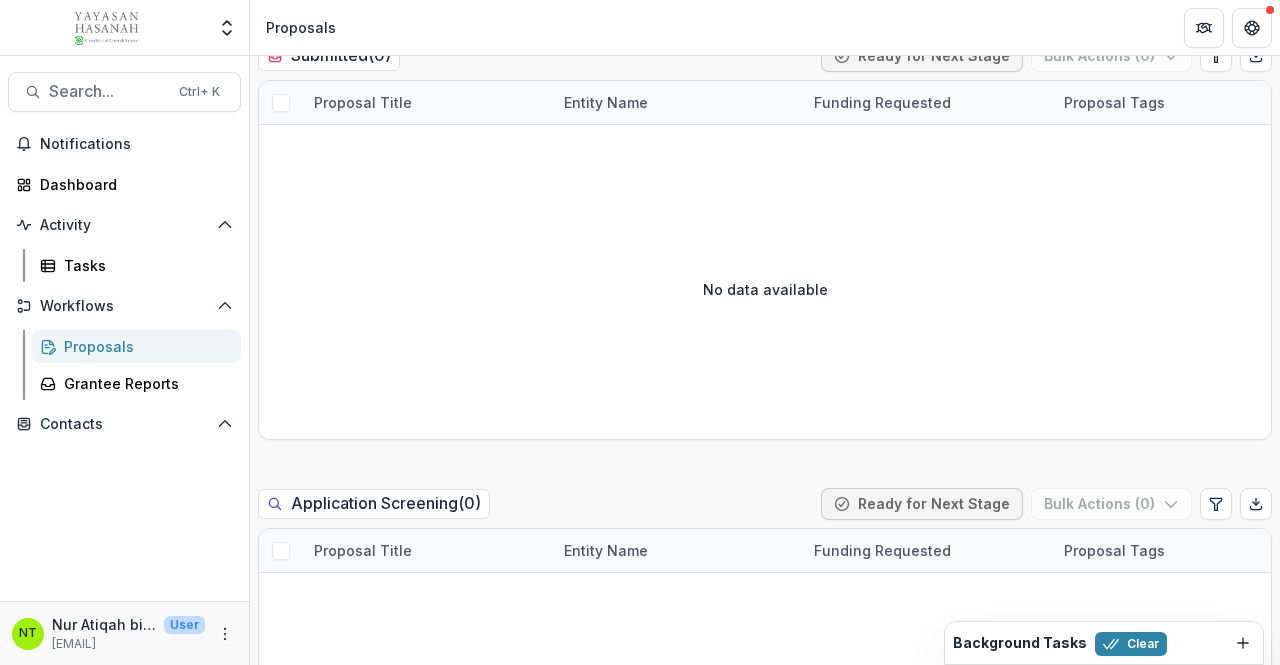 scroll, scrollTop: 0, scrollLeft: 0, axis: both 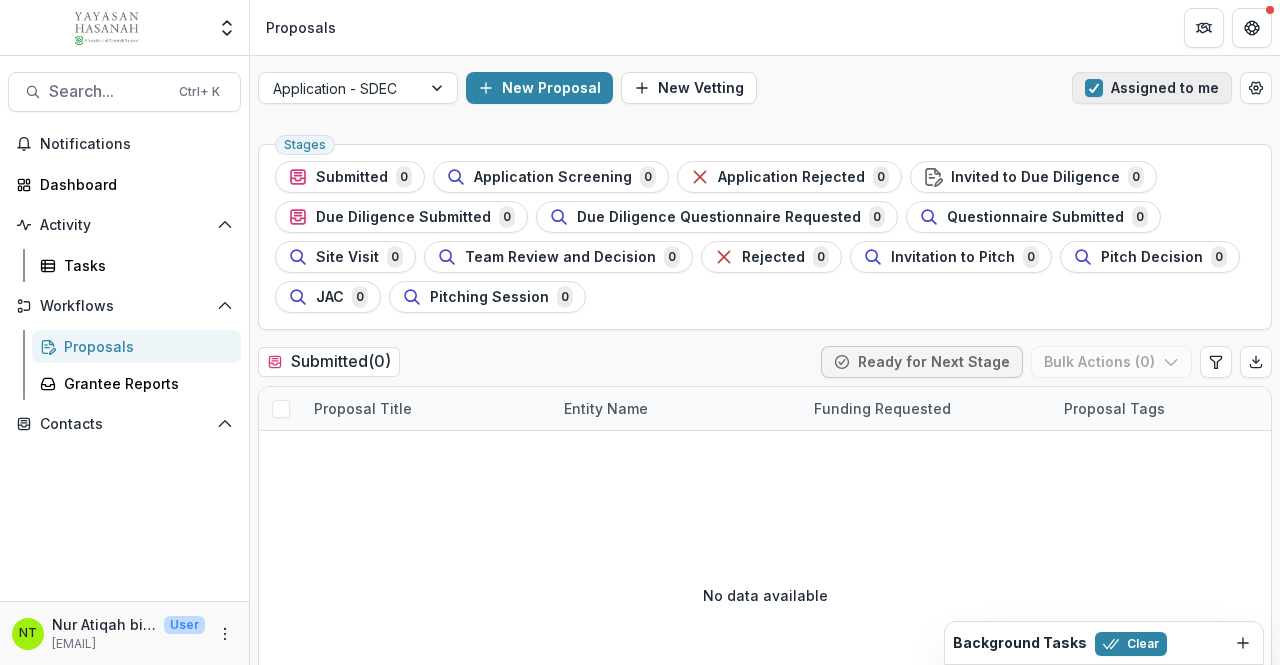 click at bounding box center [1094, 88] 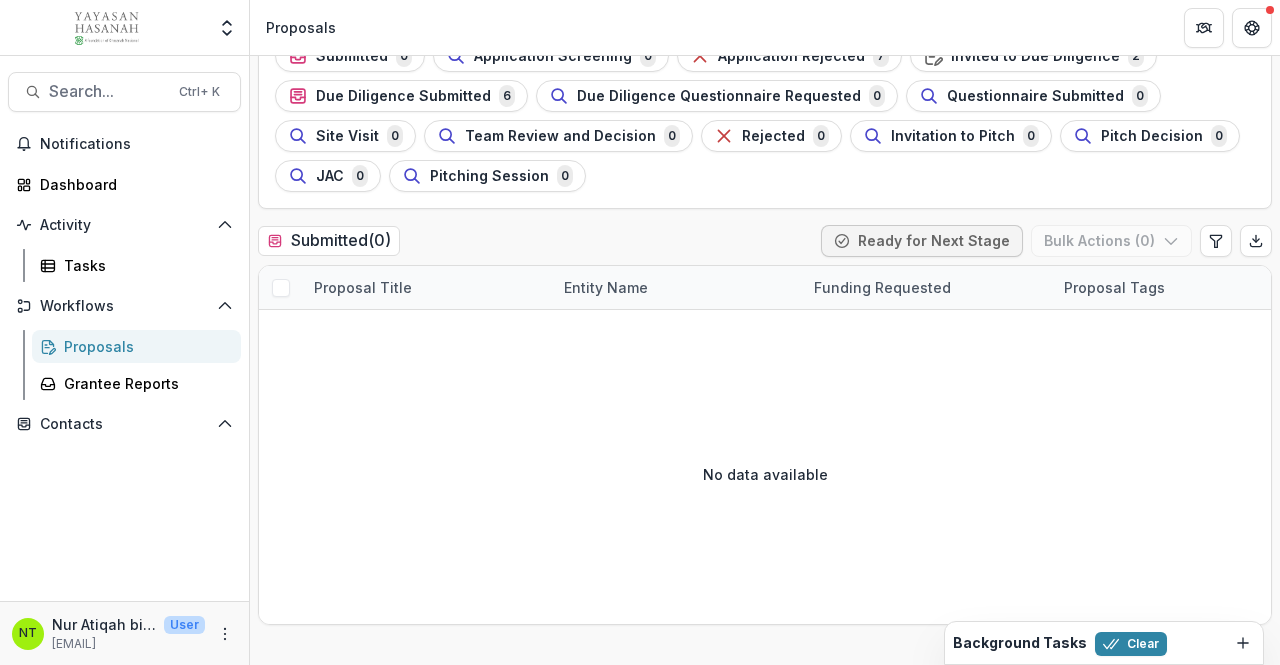 scroll, scrollTop: 128, scrollLeft: 0, axis: vertical 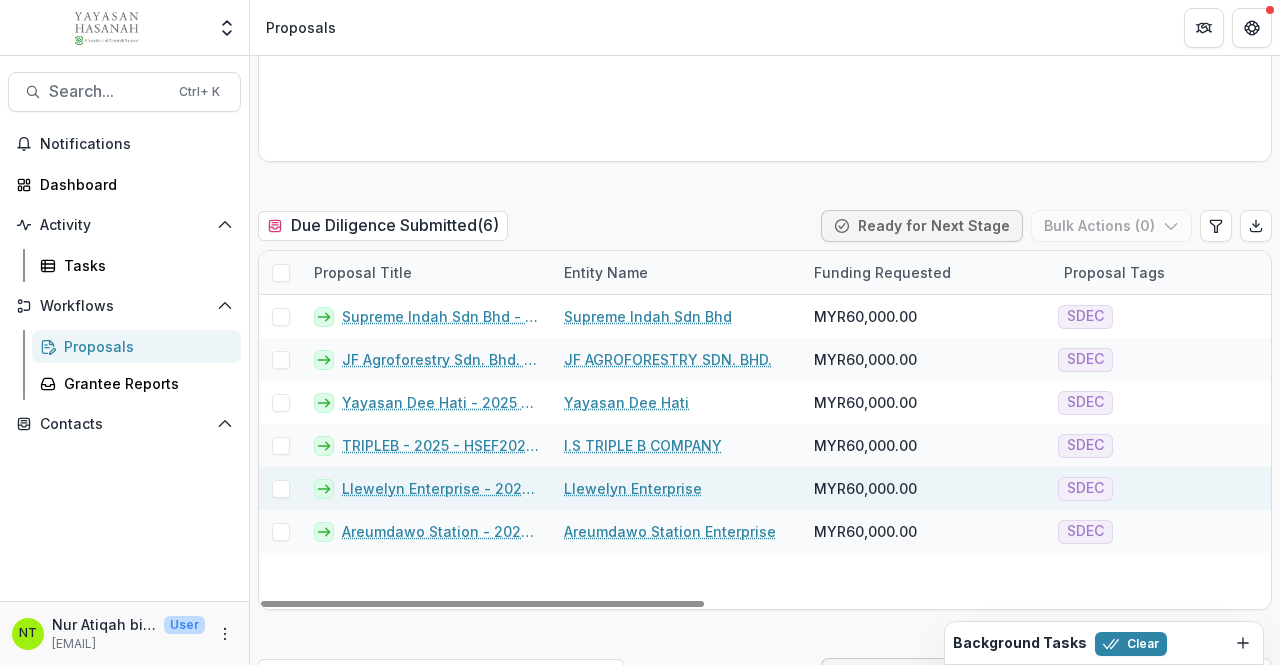 click on "Llewelyn Enterprise - 2025 - HSEF2025 - SDEC" at bounding box center [441, 488] 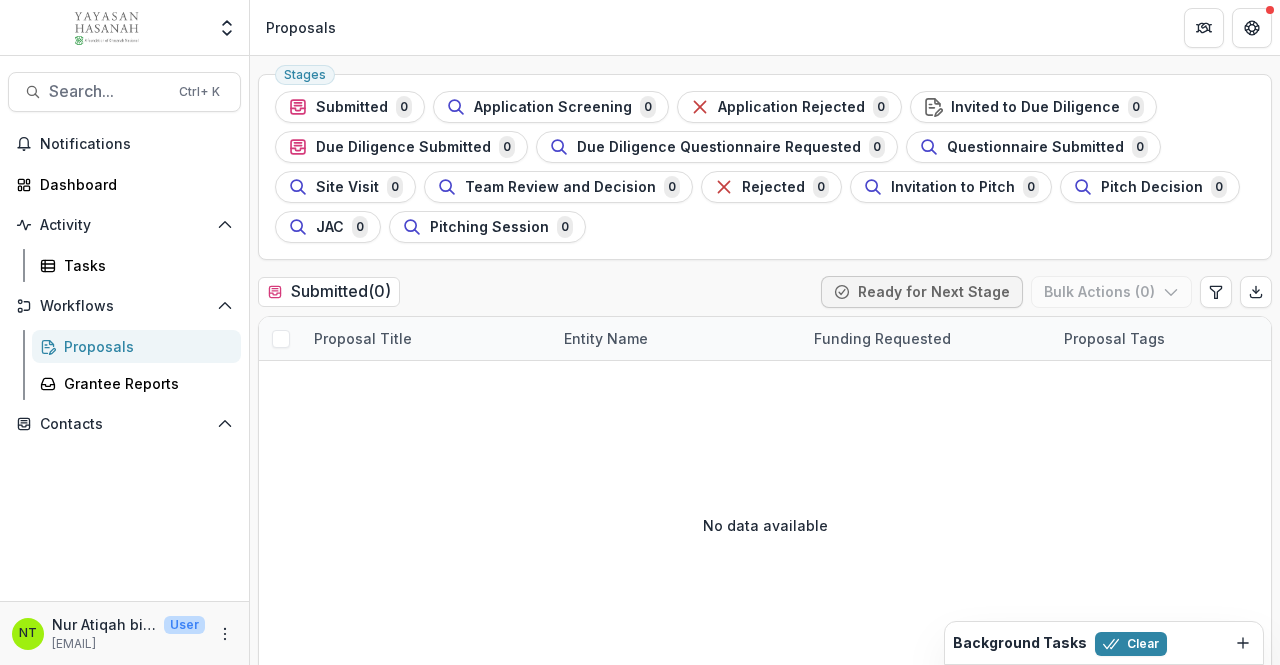 scroll, scrollTop: 0, scrollLeft: 0, axis: both 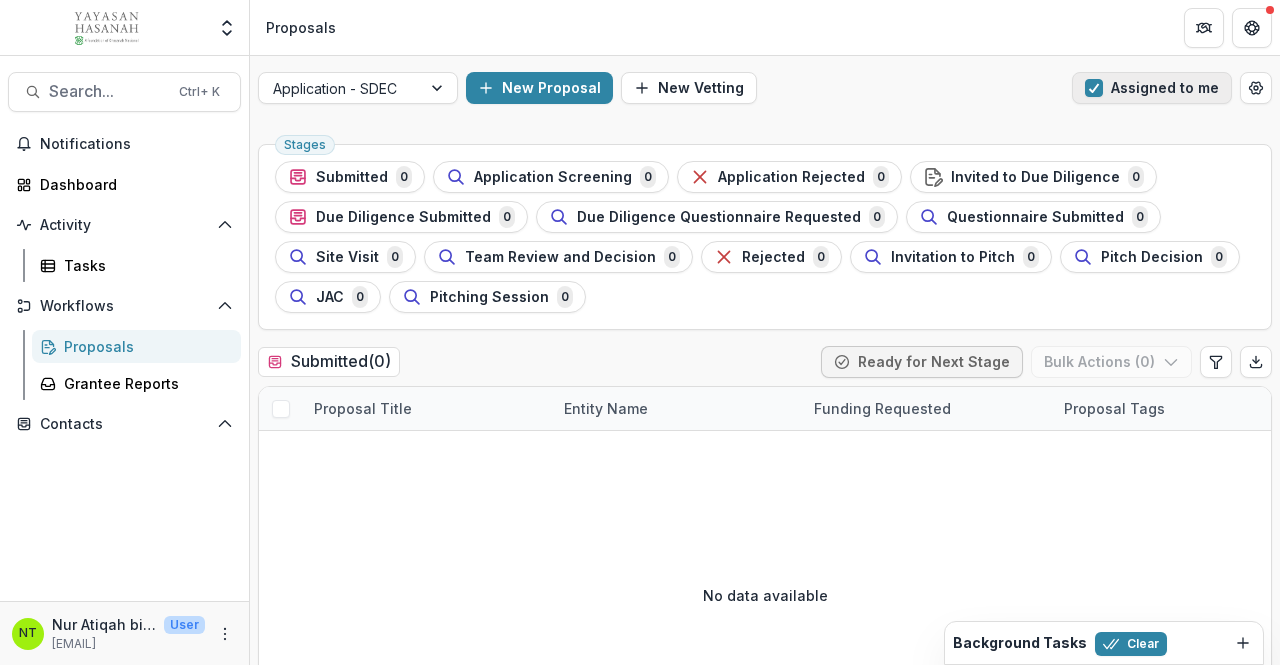click on "Assigned to me" at bounding box center (1152, 88) 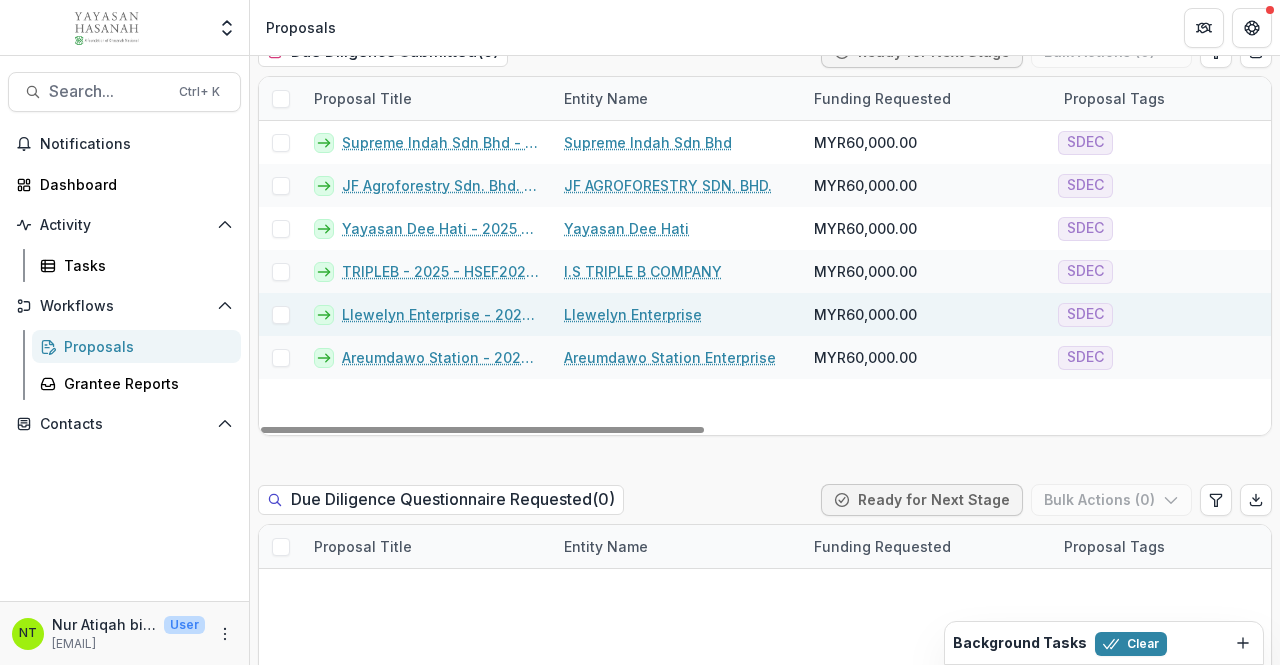scroll, scrollTop: 2004, scrollLeft: 0, axis: vertical 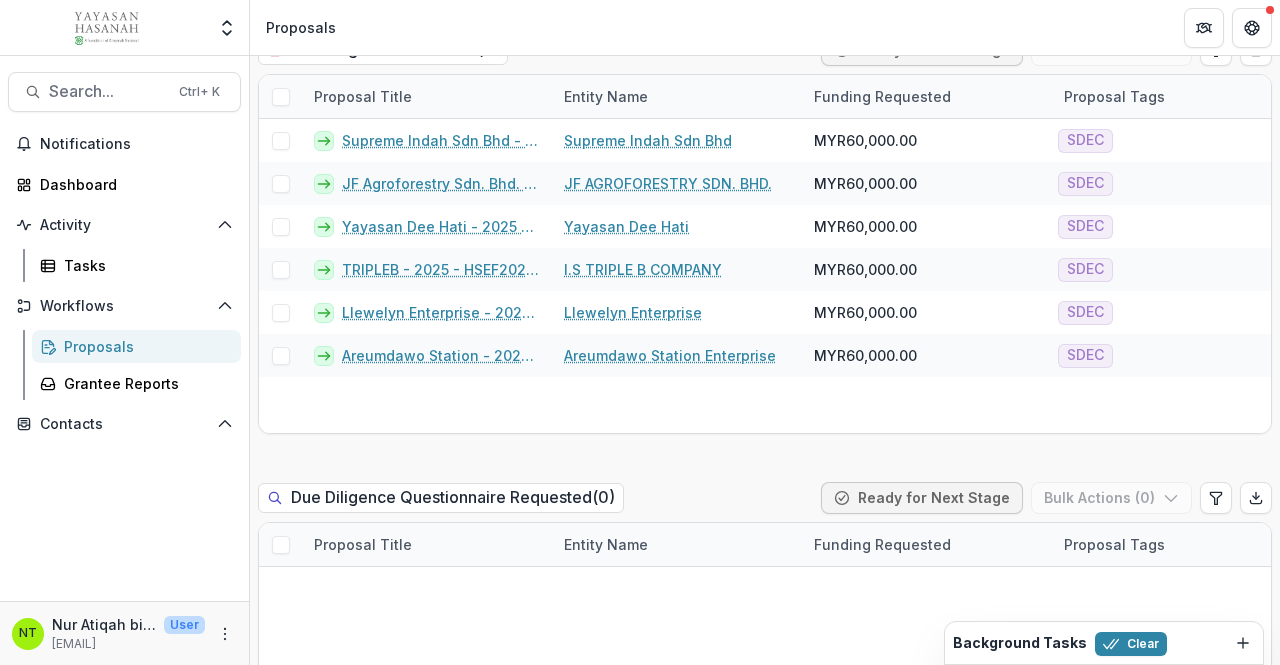 click on "Due Diligence Submitted  ( 6 ) Ready for Next Stage Bulk Actions ( 0 )" at bounding box center [765, 54] 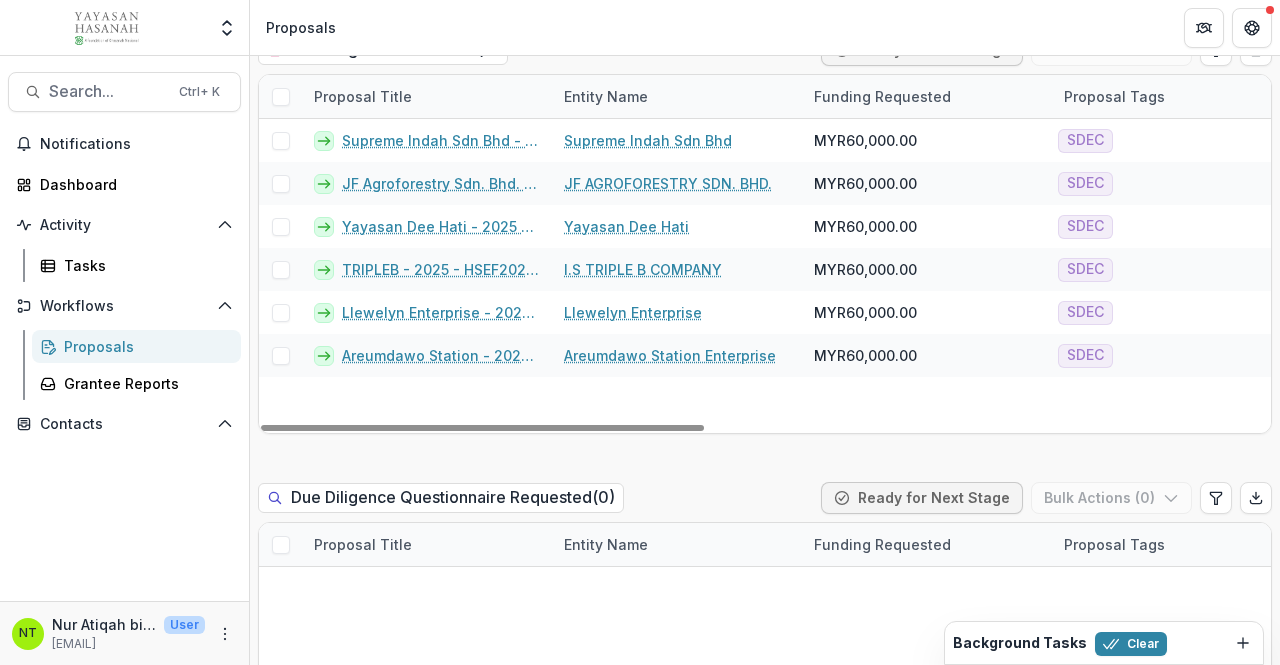 click on "Supreme Indah Sdn Bhd - 2025 - HSEF2025 - SDEC Supreme Indah Sdn Bhd MYR60,000.00 SDEC Jul 3, 2025 Jul 7, 2025 HSEF2025 - SDEC 0 JF Agroforestry Sdn. Bhd. - 2025 - HSEF2025 - SDEC JF AGROFORESTRY SDN. BHD. MYR60,000.00 SDEC Jul 2, 2025 Jul 4, 2025 HSEF2025 - SDEC 0 Yayasan Dee Hati - 2025 - HSEF2025 - SDEC Yayasan Dee Hati MYR60,000.00 SDEC Jun 30, 2025 Jul 4, 2025 HSEF2025 - SDEC 0 TRIPLEB - 2025 - HSEF2025 - SDEC I.S TRIPLE B COMPANY MYR60,000.00 SDEC Jun 22, 2025 Jul 6, 2025 HSEF2025 - SDEC 0 Llewelyn Enterprise - 2025 - HSEF2025 - SDEC Llewelyn Enterprise MYR60,000.00 SDEC Jun 17, 2025 Jul 6, 2025 HSEF2025 - SDEC 0 Areumdawo Station - 2025 - HSEF2025 - SDEC Areumdawo Station Enterprise MYR60,000.00 SDEC Jun 14, 2025 Jul 7, 2025 HSEF2025 - SDEC 0" at bounding box center (1405, 276) 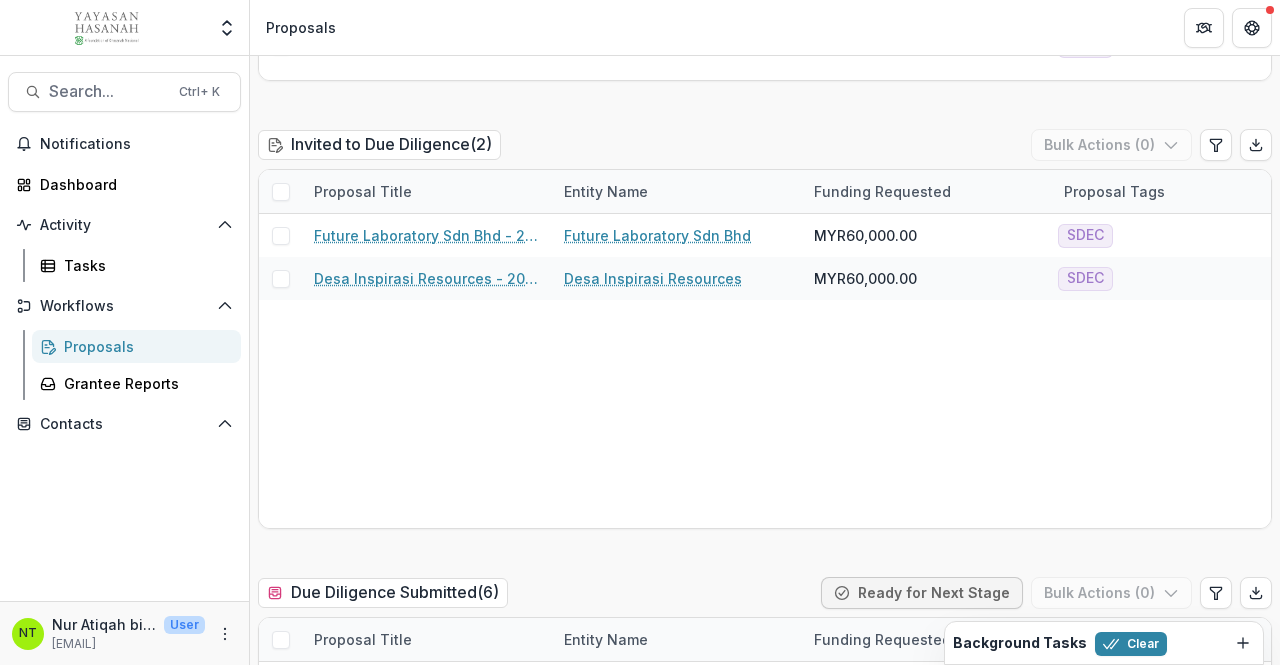 scroll, scrollTop: 1504, scrollLeft: 0, axis: vertical 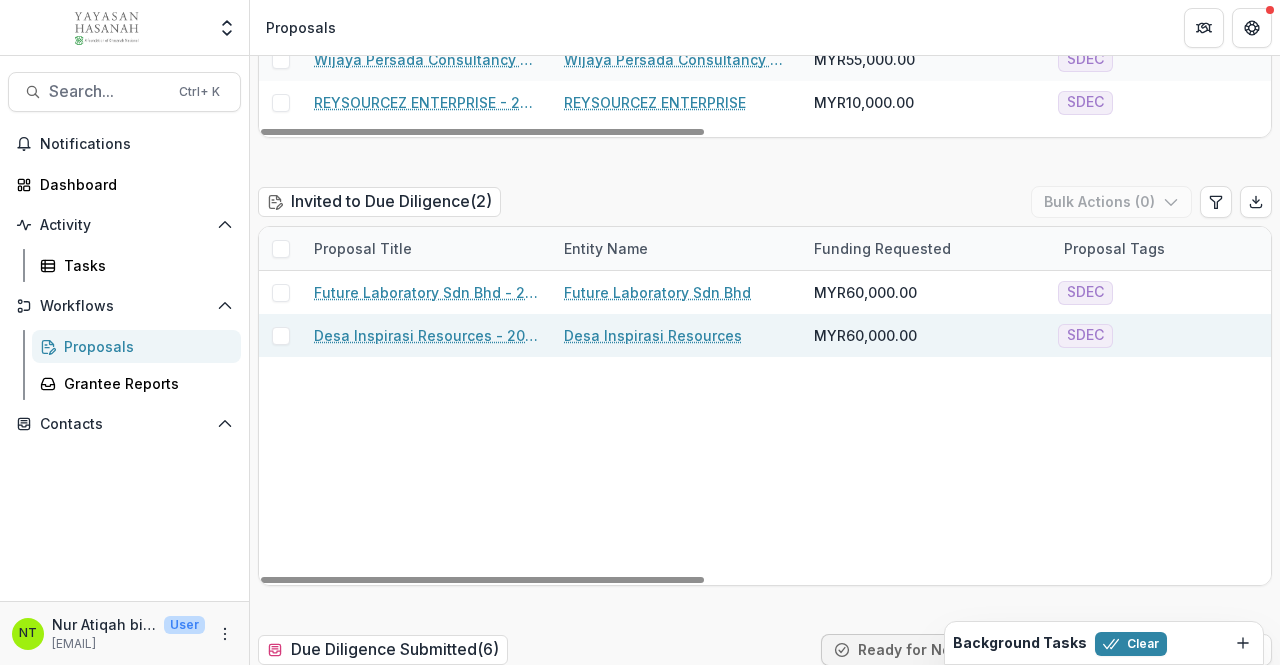 click on "Desa Inspirasi Resources - 2025 - HSEF2025 - SDEC" at bounding box center (427, 335) 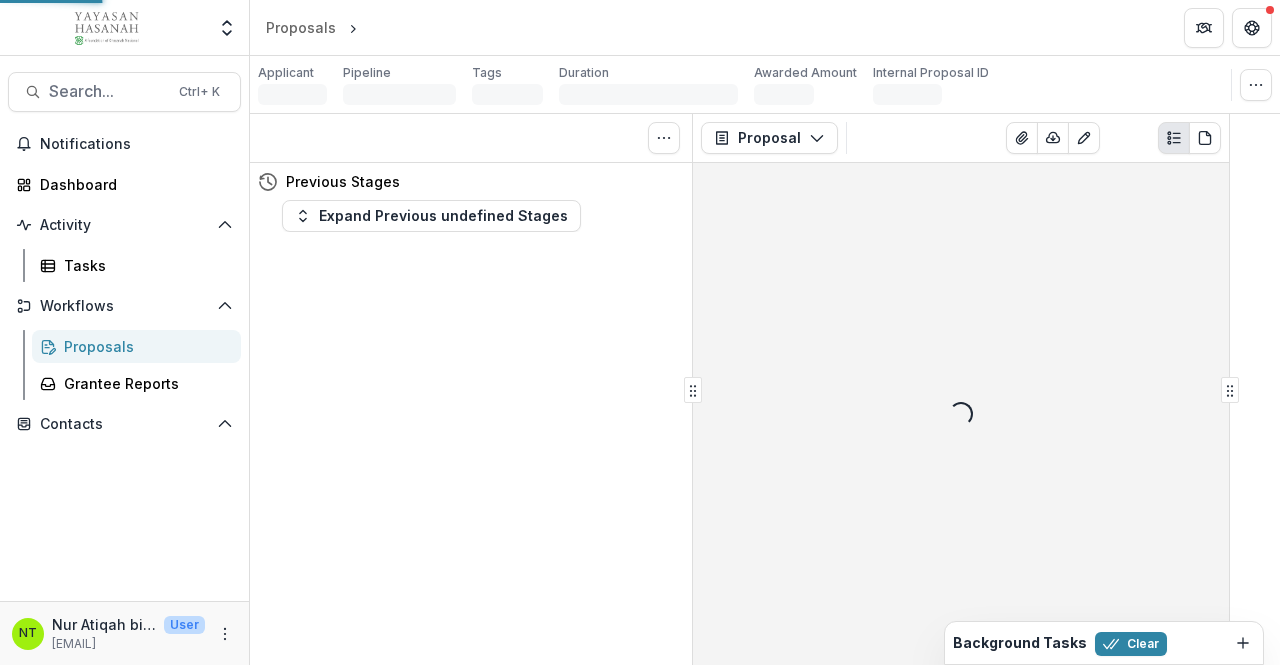 scroll, scrollTop: 0, scrollLeft: 0, axis: both 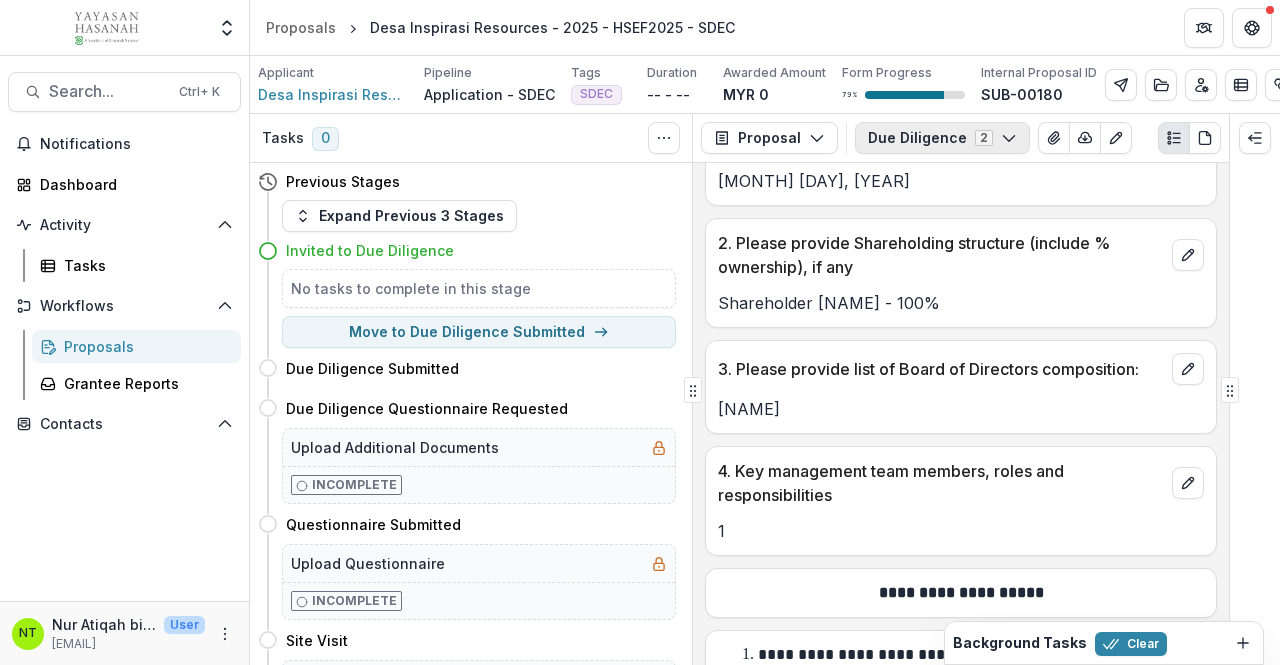 click on "Due Diligence 2" at bounding box center (942, 138) 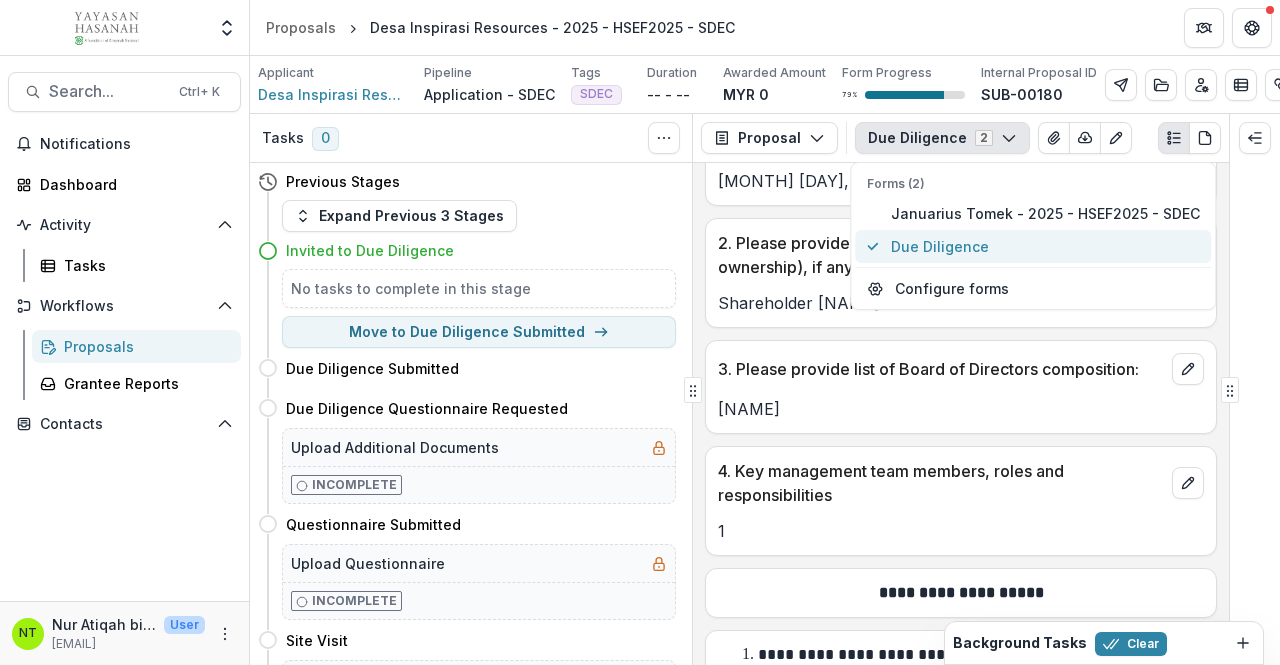 click on "Due Diligence" at bounding box center (1045, 246) 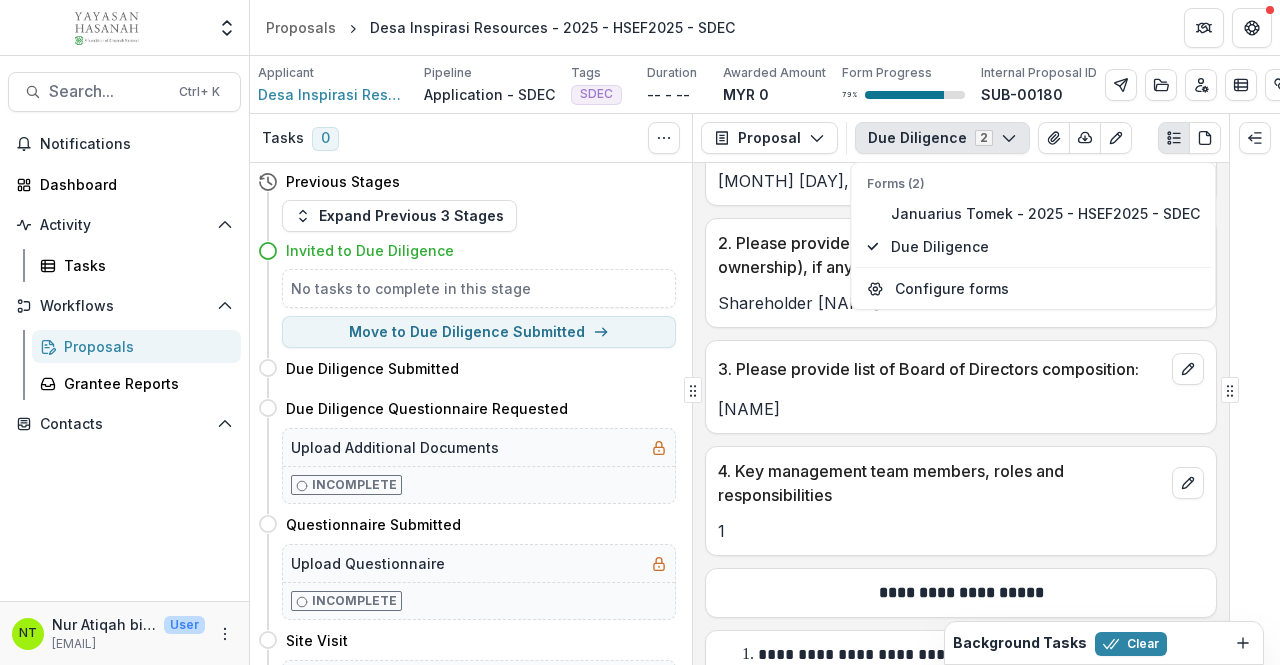 click on "4. Key management team members, roles and responsibilities" at bounding box center (961, 477) 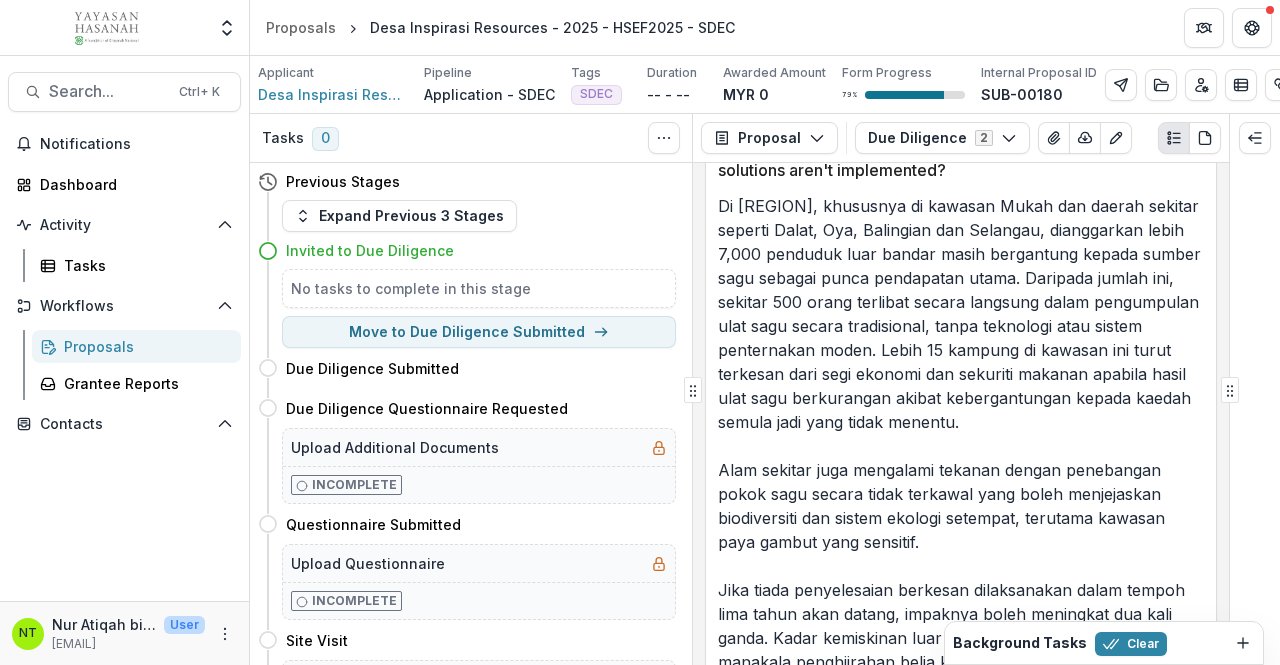 scroll, scrollTop: 3200, scrollLeft: 0, axis: vertical 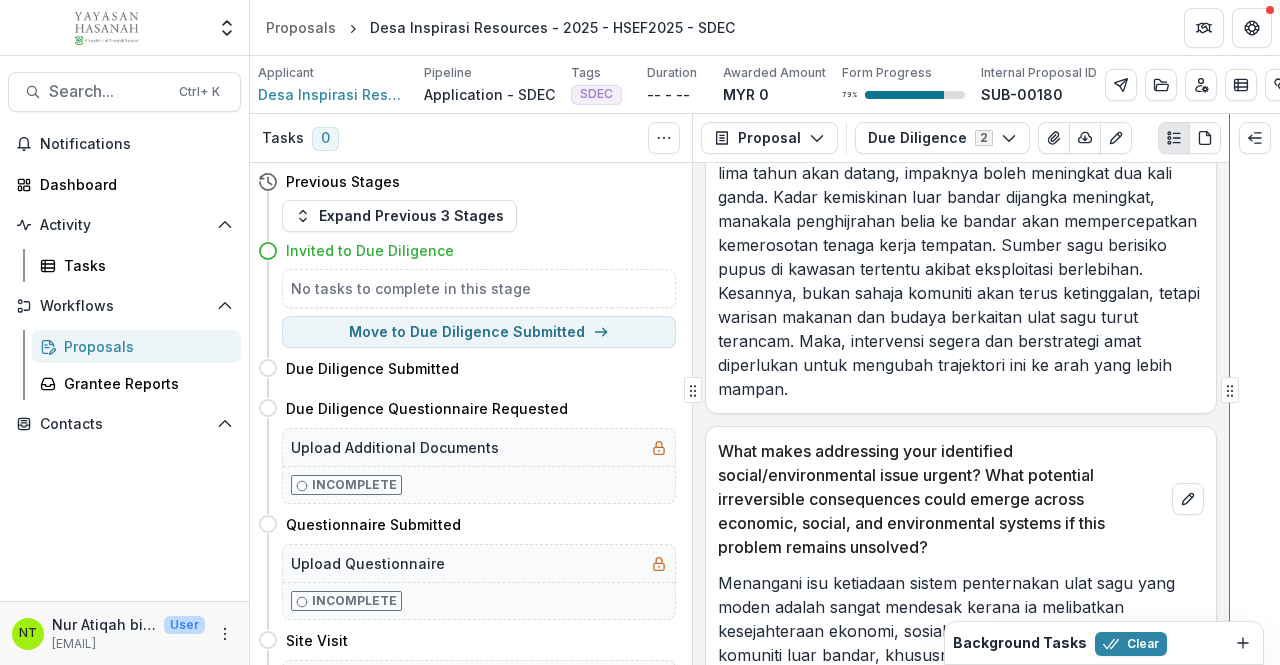 click on "Tasks 0 Show Cancelled Tasks Previous Stages Expand Previous 3 Stages Invited to Due Diligence No tasks to complete in this stage Move to Due Diligence Submitted Due Diligence Submitted Move here Due Diligence Questionnaire Requested Move here Upload Additional Documents Incomplete Questionnaire Submitted Move here Upload Questionnaire Incomplete Site Visit Move here Yayasan Hasanah Project and Partner Visit Report Template Incomplete Team Review and Decision Move here Upload Reports Incomplete Rejected Move here Invitation to Pitch Move here Pitch Decision Move here TAP Evaluation Form Incomplete JAC Move here Upload Signed Memo Incomplete Pitching Session Move here Proposal Proposal Payments Reports Grant Agreements Board Summaries Bank Details Due Diligence 2 Forms (2) [FIRST] [LAST] - [YEAR] - [CODE] - [CODE] Due Diligence Configure forms Word Download Word Download (with field descriptions) Zip Download Preview Merged PDF Preview Merged PDF (Inline Images & PDFs) Custom Download Text Block Text Block 1" at bounding box center (765, 389) 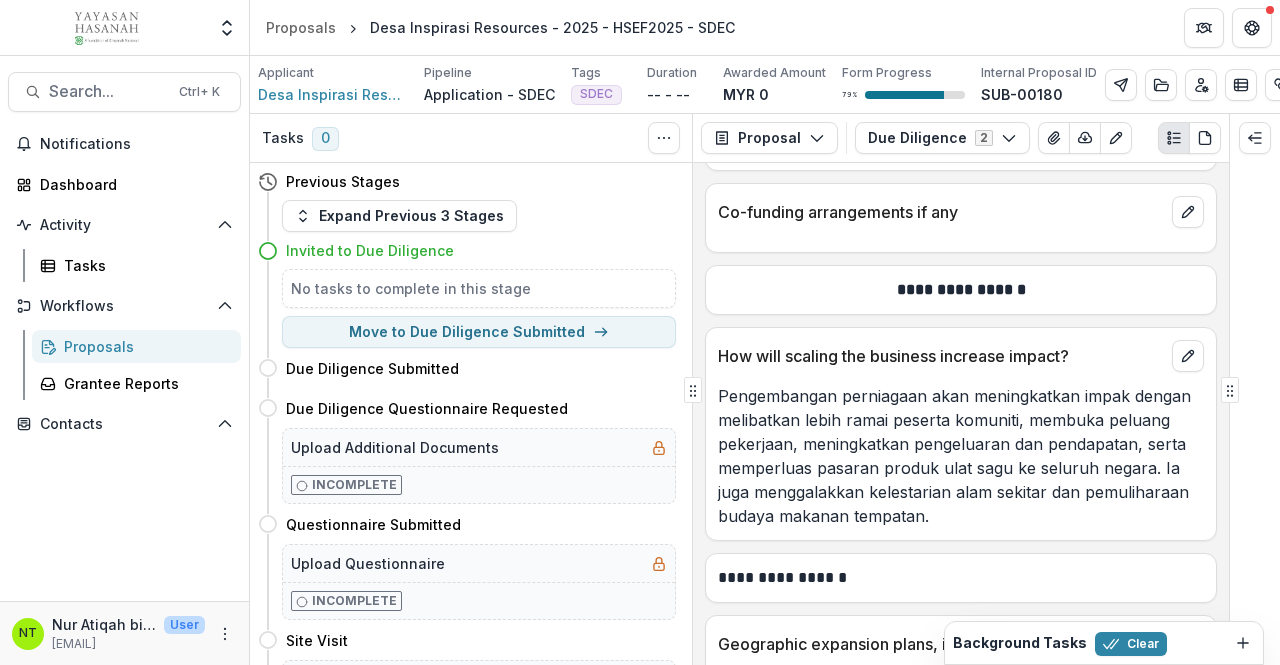 scroll, scrollTop: 10400, scrollLeft: 0, axis: vertical 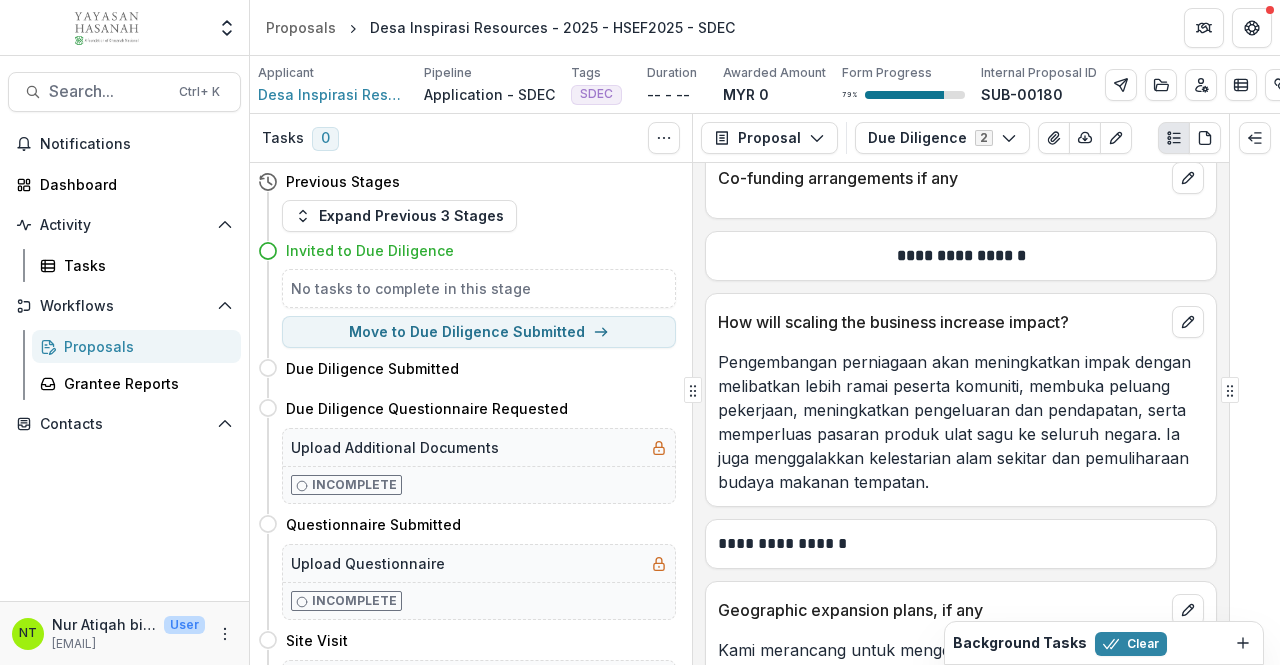 click on "Pengembangan perniagaan akan meningkatkan impak dengan melibatkan lebih ramai peserta komuniti, membuka peluang pekerjaan, meningkatkan pengeluaran dan pendapatan, serta memperluas pasaran produk ulat sagu ke seluruh negara. Ia juga menggalakkan kelestarian alam sekitar dan pemuliharaan budaya makanan tempatan." at bounding box center (961, 422) 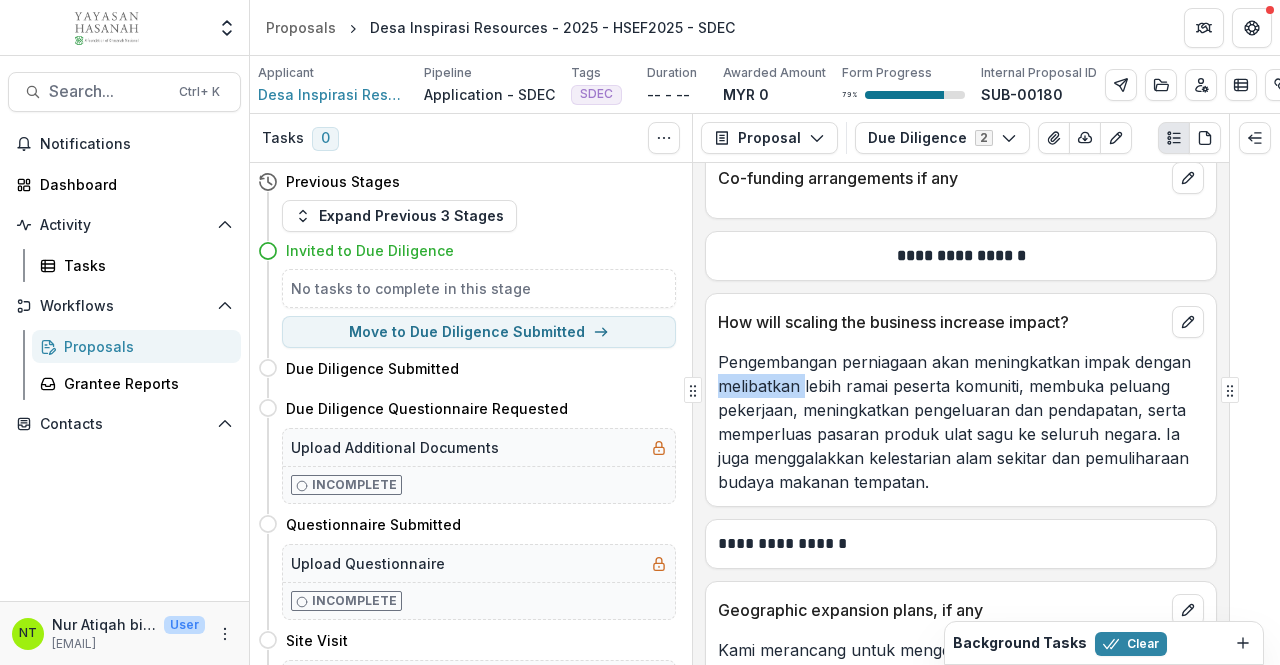 click on "Pengembangan perniagaan akan meningkatkan impak dengan melibatkan lebih ramai peserta komuniti, membuka peluang pekerjaan, meningkatkan pengeluaran dan pendapatan, serta memperluas pasaran produk ulat sagu ke seluruh negara. Ia juga menggalakkan kelestarian alam sekitar dan pemuliharaan budaya makanan tempatan." at bounding box center [961, 422] 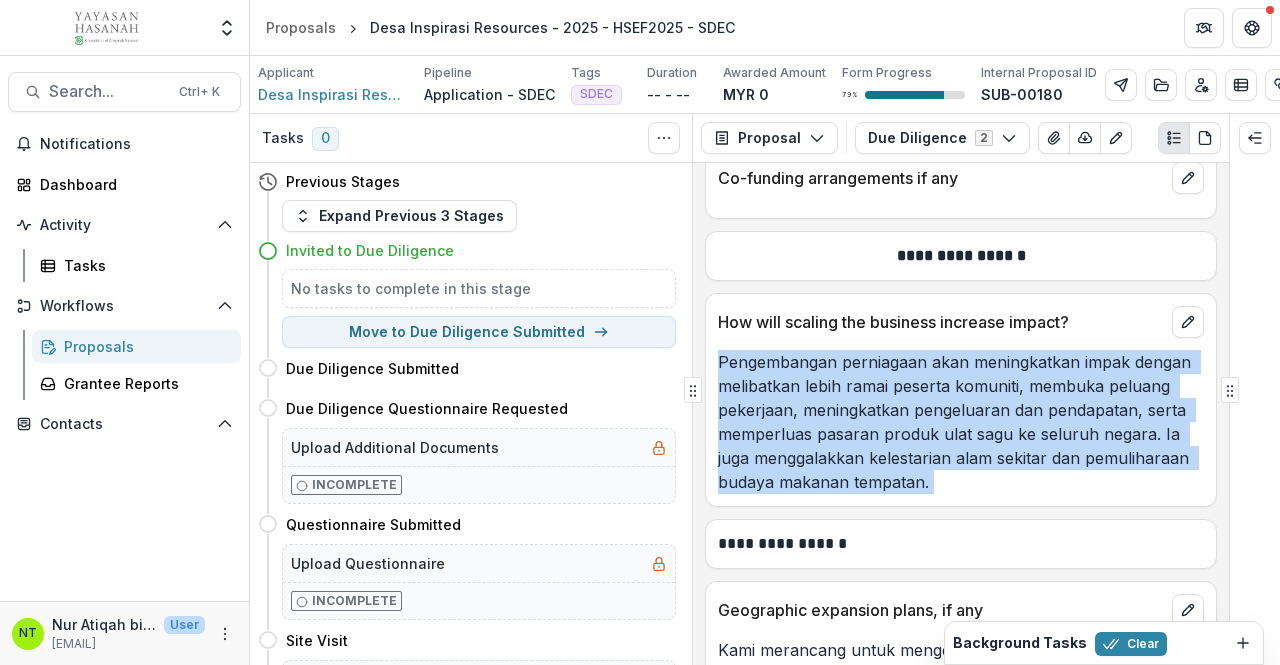 click on "Pengembangan perniagaan akan meningkatkan impak dengan melibatkan lebih ramai peserta komuniti, membuka peluang pekerjaan, meningkatkan pengeluaran dan pendapatan, serta memperluas pasaran produk ulat sagu ke seluruh negara. Ia juga menggalakkan kelestarian alam sekitar dan pemuliharaan budaya makanan tempatan." at bounding box center (961, 422) 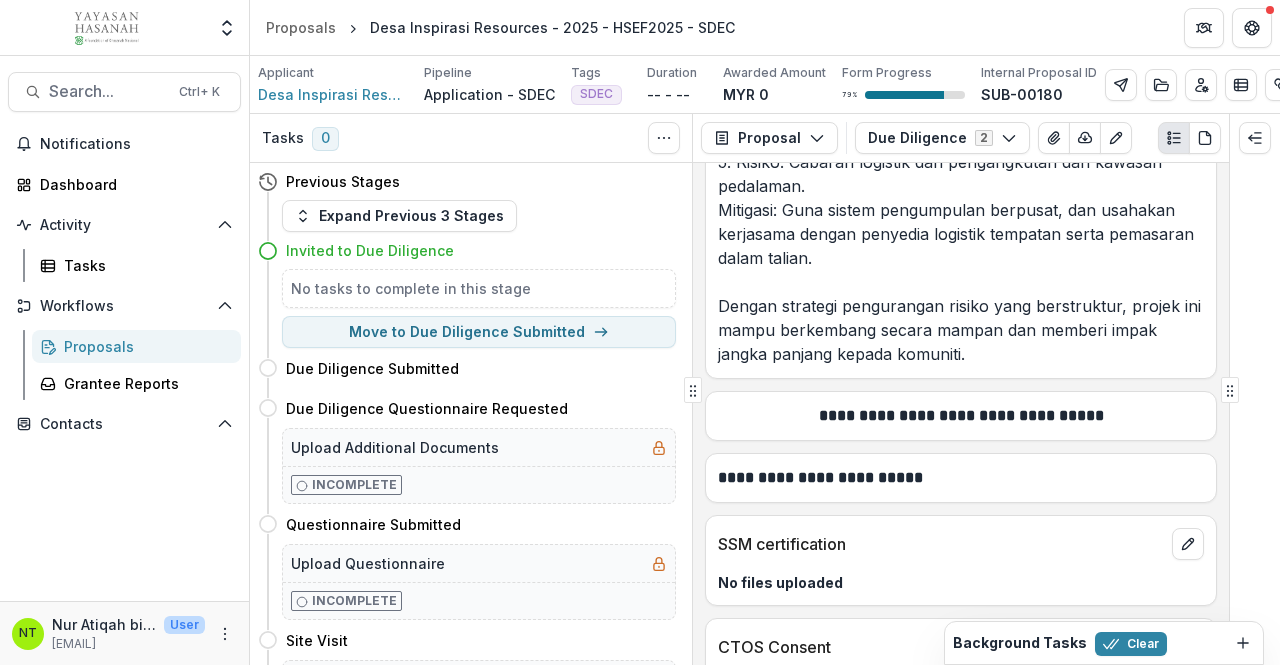 scroll, scrollTop: 11894, scrollLeft: 0, axis: vertical 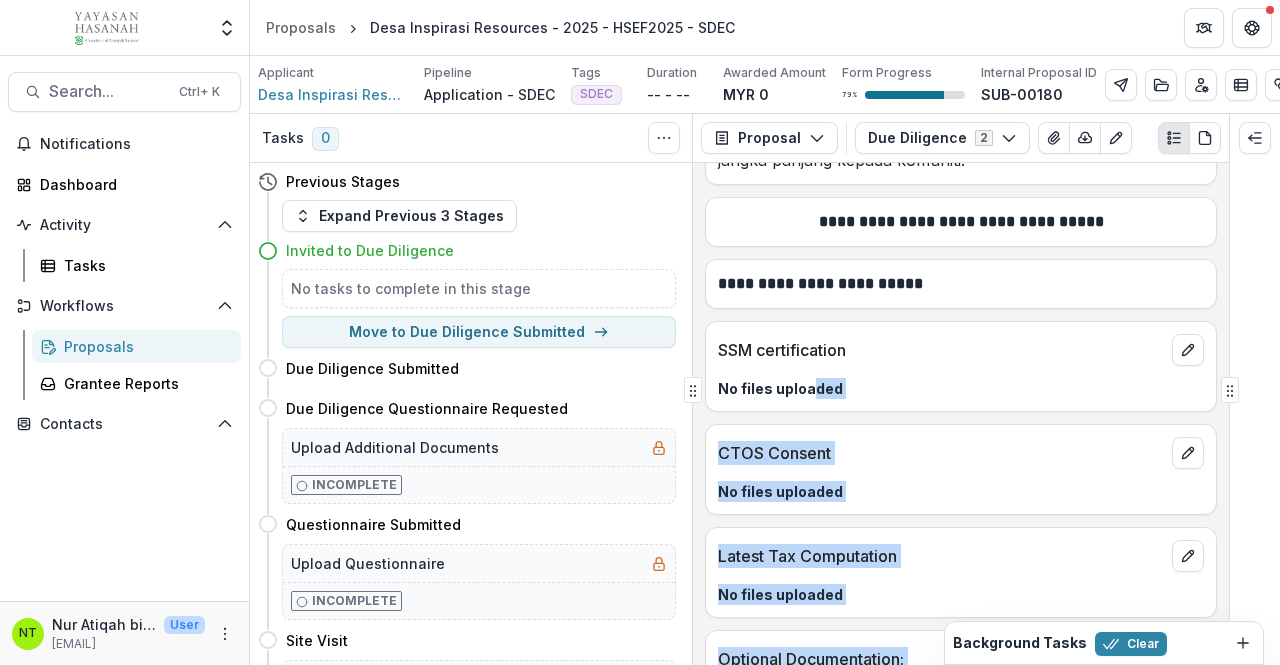 drag, startPoint x: 811, startPoint y: 327, endPoint x: 802, endPoint y: 625, distance: 298.13586 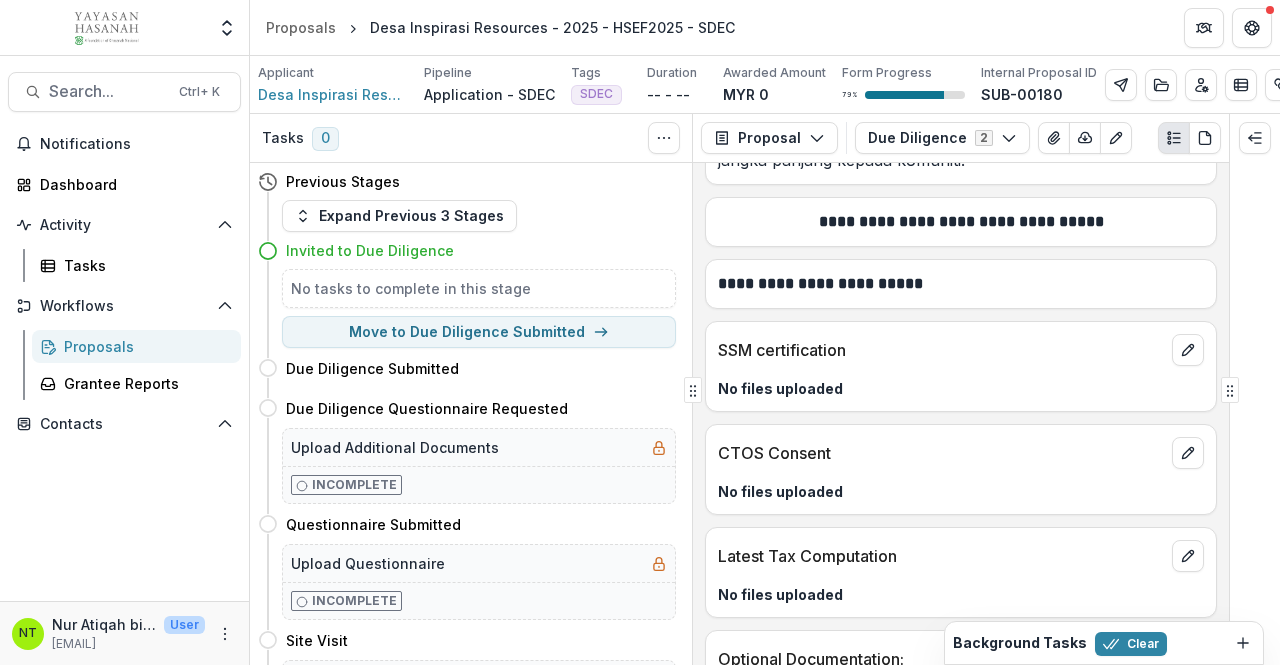 click on "No files uploaded" at bounding box center (961, 697) 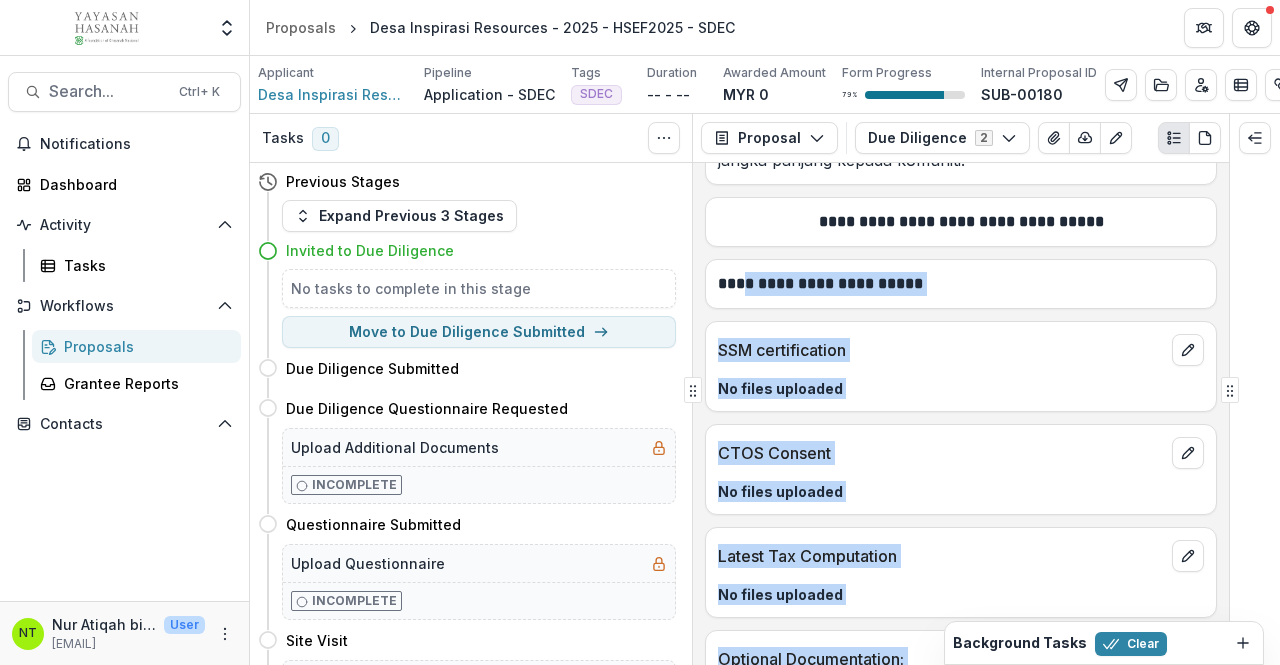 drag, startPoint x: 848, startPoint y: 631, endPoint x: 747, endPoint y: 203, distance: 439.7556 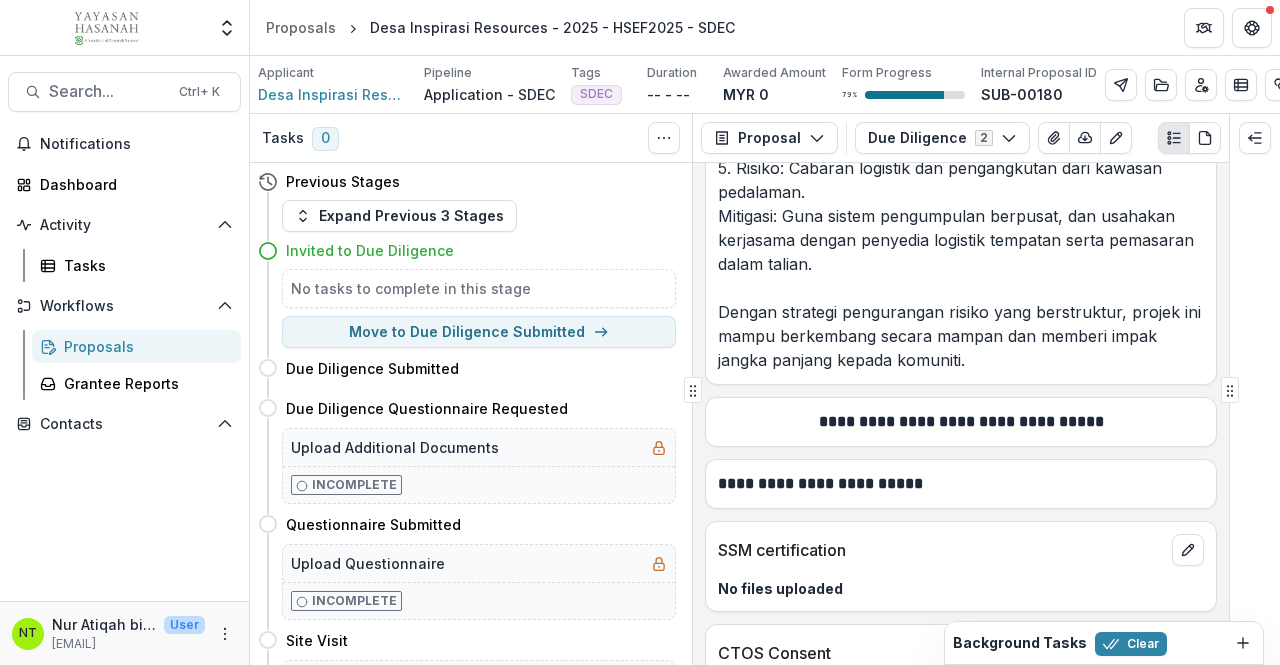 click on "**********" at bounding box center (961, 422) 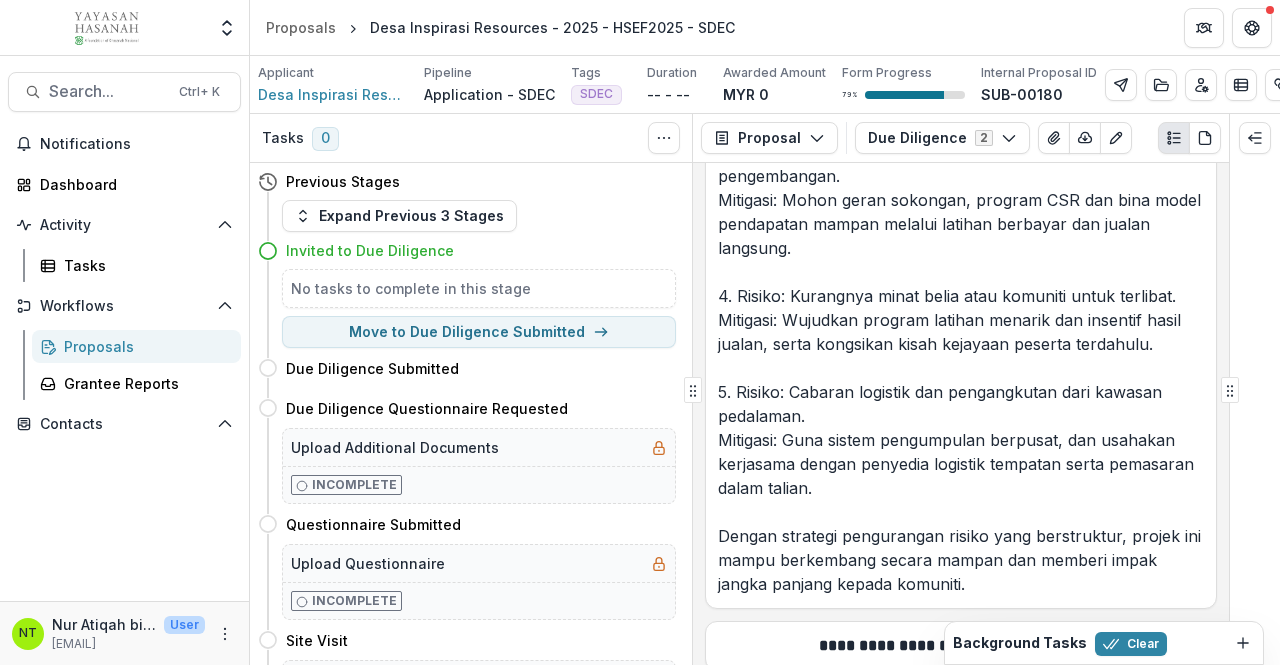 scroll, scrollTop: 11294, scrollLeft: 0, axis: vertical 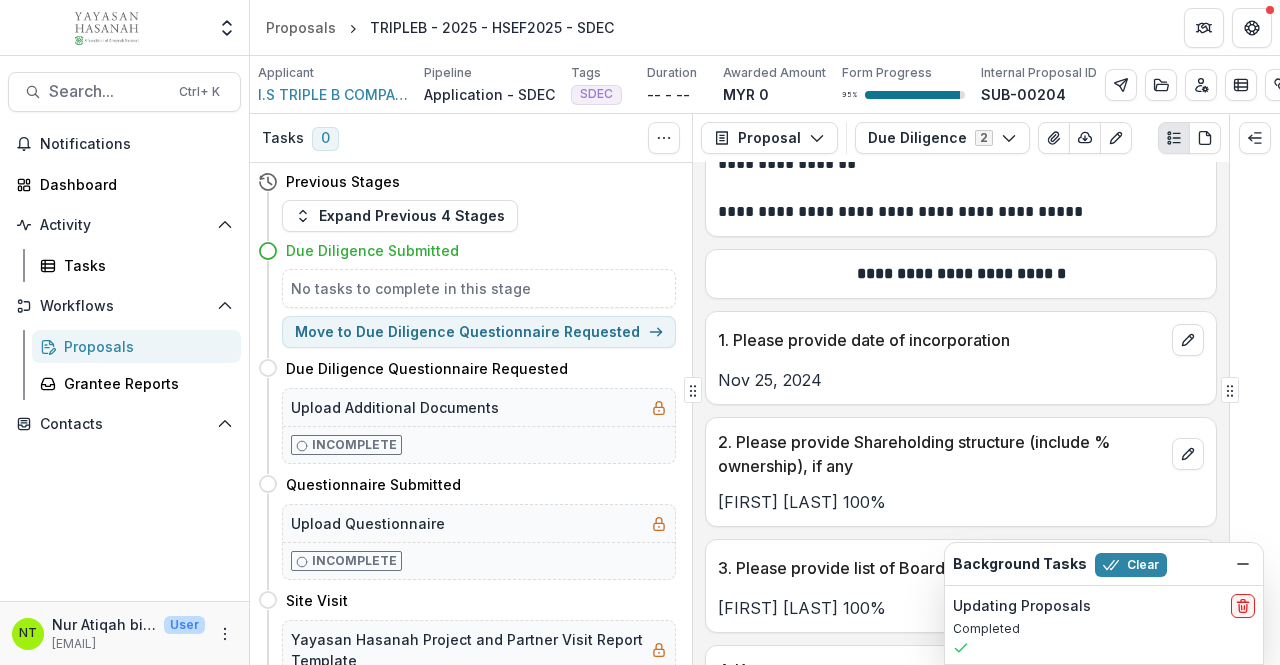 click on "Proposal Proposal Payments Reports Grant Agreements Board Summaries Bank Details Due Diligence 2 Forms (2) TRIPLEB - 2025 - HSEF2025 - SDEC Due Diligence Configure forms Word Download Word Download (with field descriptions) Zip Download Preview Merged PDF Preview Merged PDF (Inline Images & PDFs) Preview Merged PDF (with field descriptions) Custom Download" at bounding box center [961, 138] 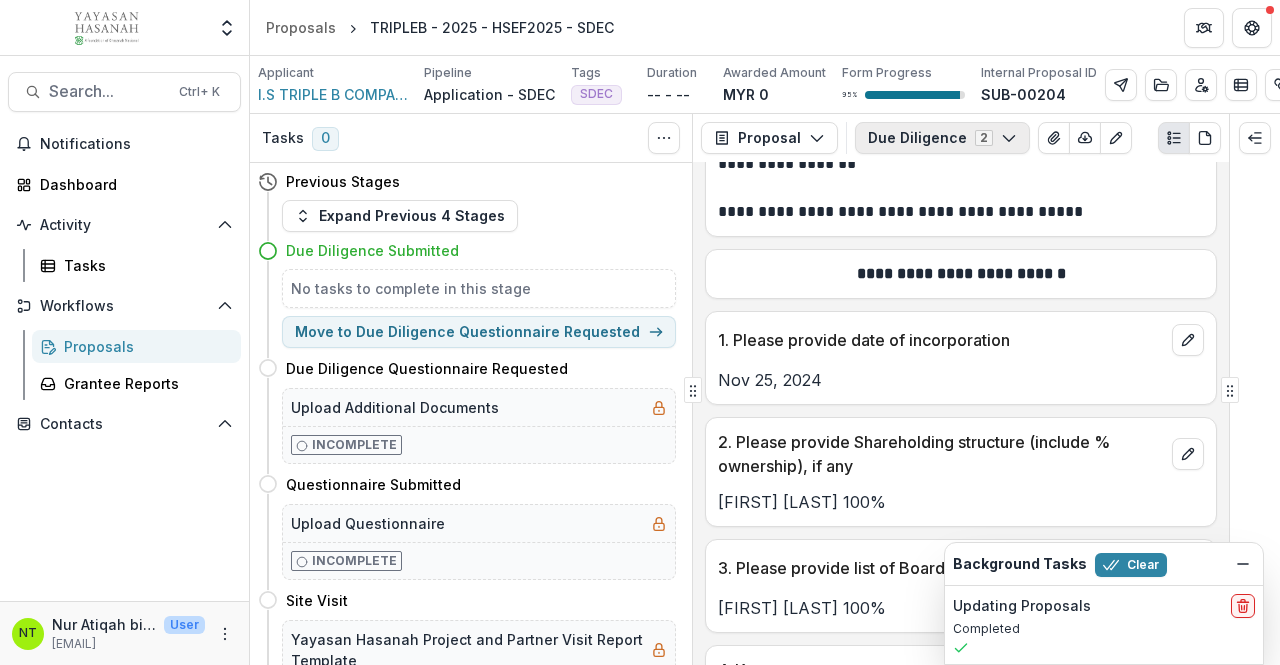 click on "Due Diligence 2" at bounding box center (942, 138) 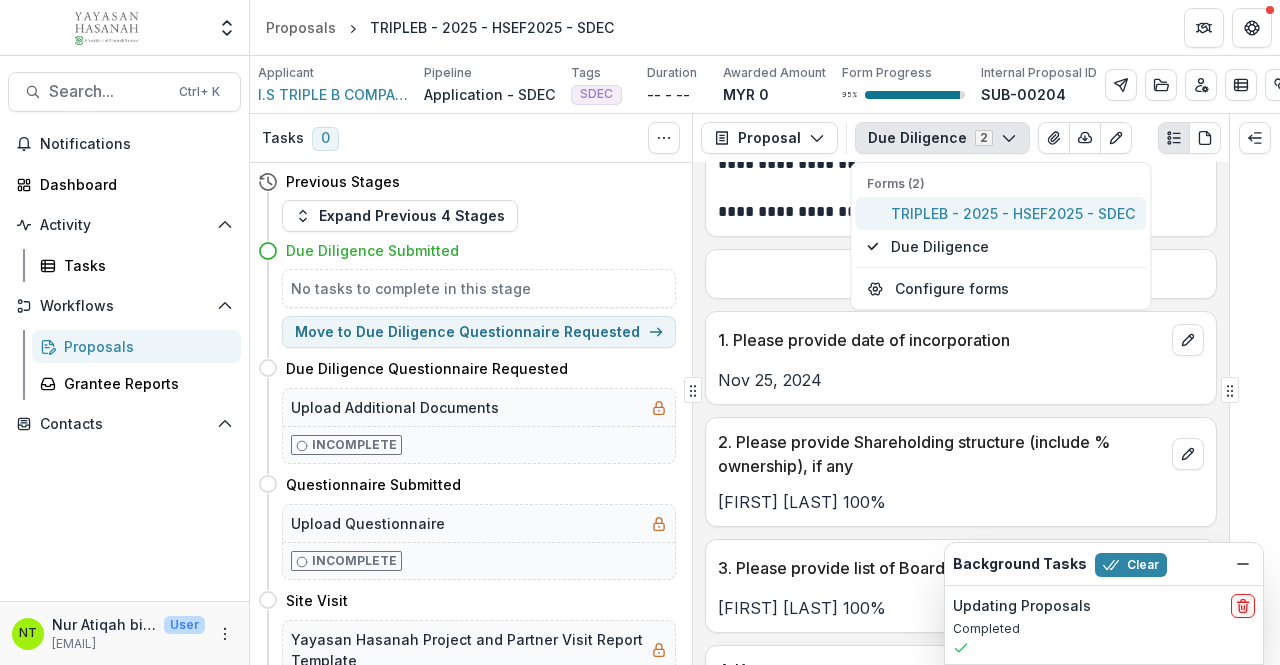 click on "TRIPLEB - 2025 - HSEF2025 - SDEC" at bounding box center (1013, 213) 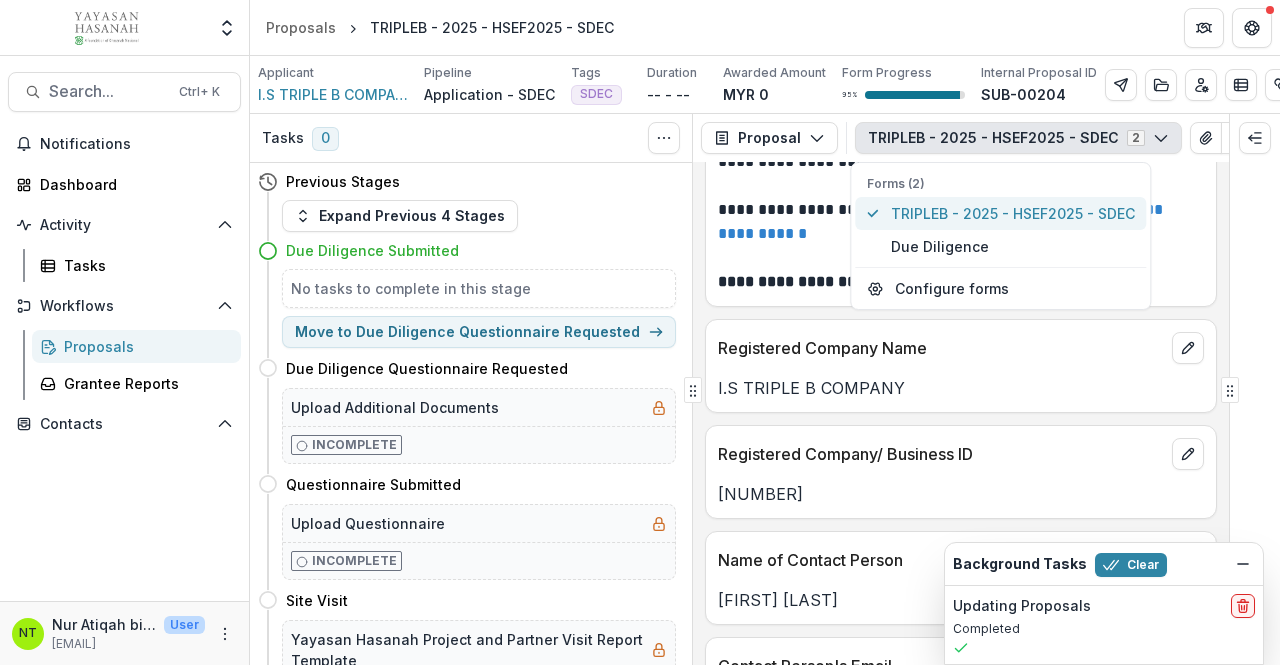 scroll, scrollTop: 907, scrollLeft: 0, axis: vertical 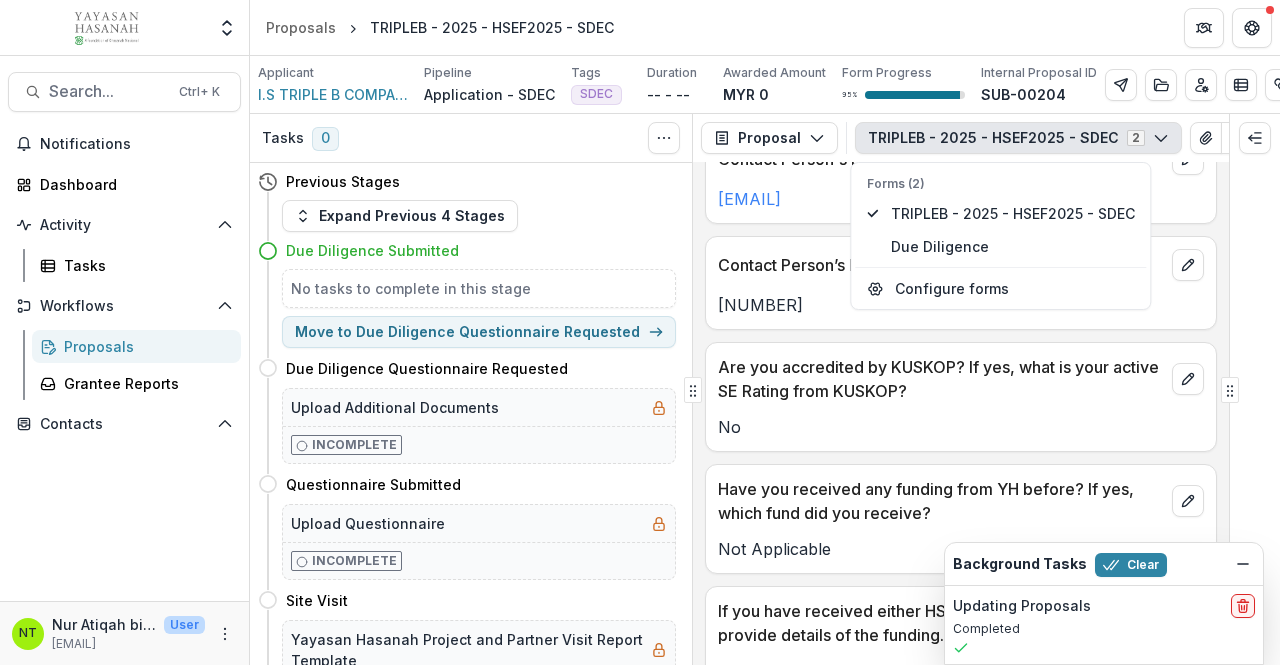 click on "Are you accredited by KUSKOP? If yes, what is your active SE Rating from KUSKOP?" at bounding box center [941, 379] 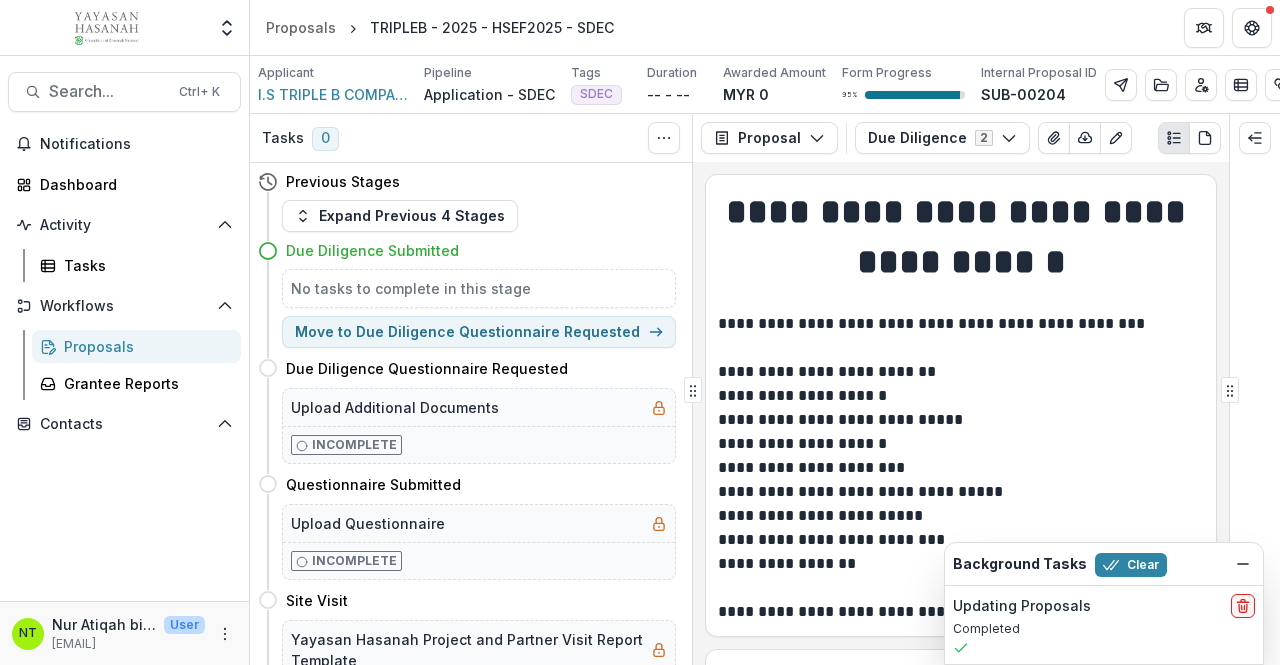 scroll, scrollTop: 0, scrollLeft: 0, axis: both 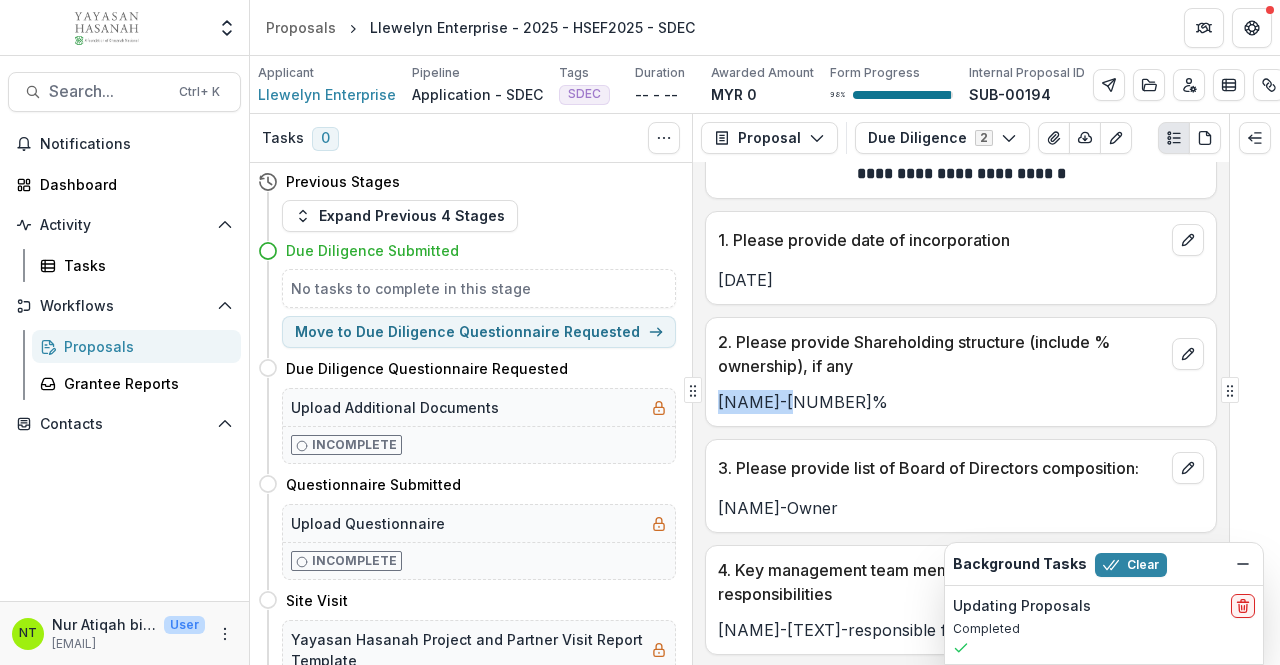 drag, startPoint x: 717, startPoint y: 400, endPoint x: 803, endPoint y: 403, distance: 86.05231 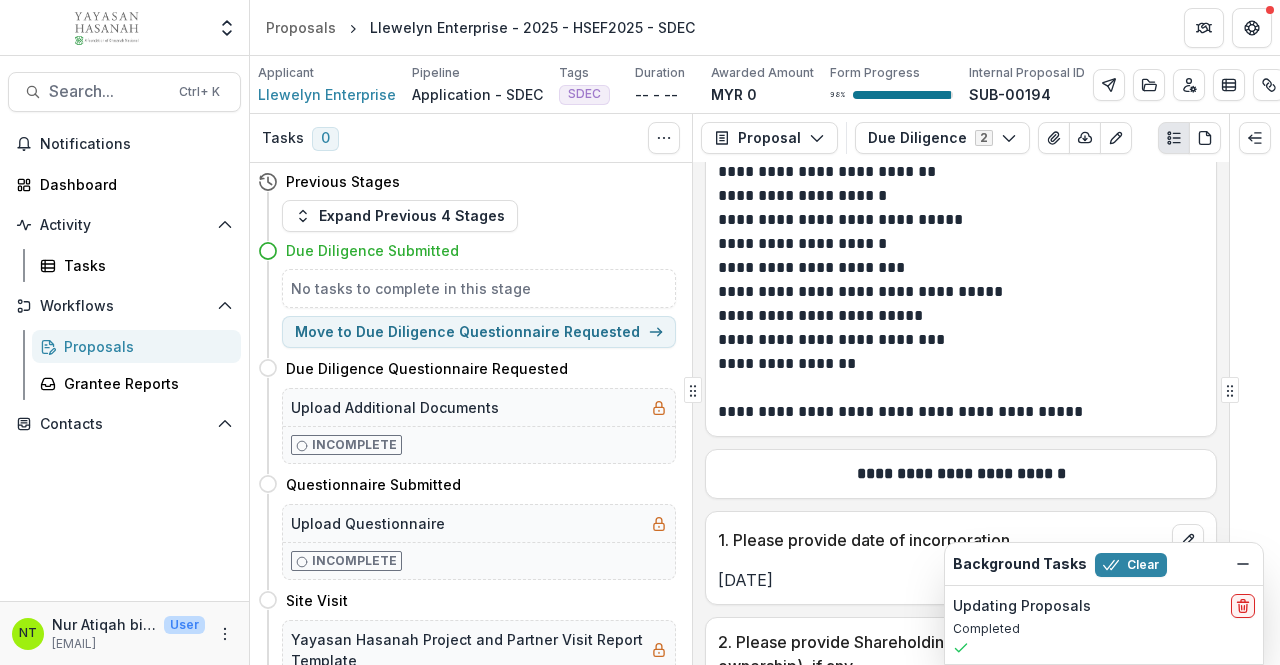 scroll, scrollTop: 0, scrollLeft: 0, axis: both 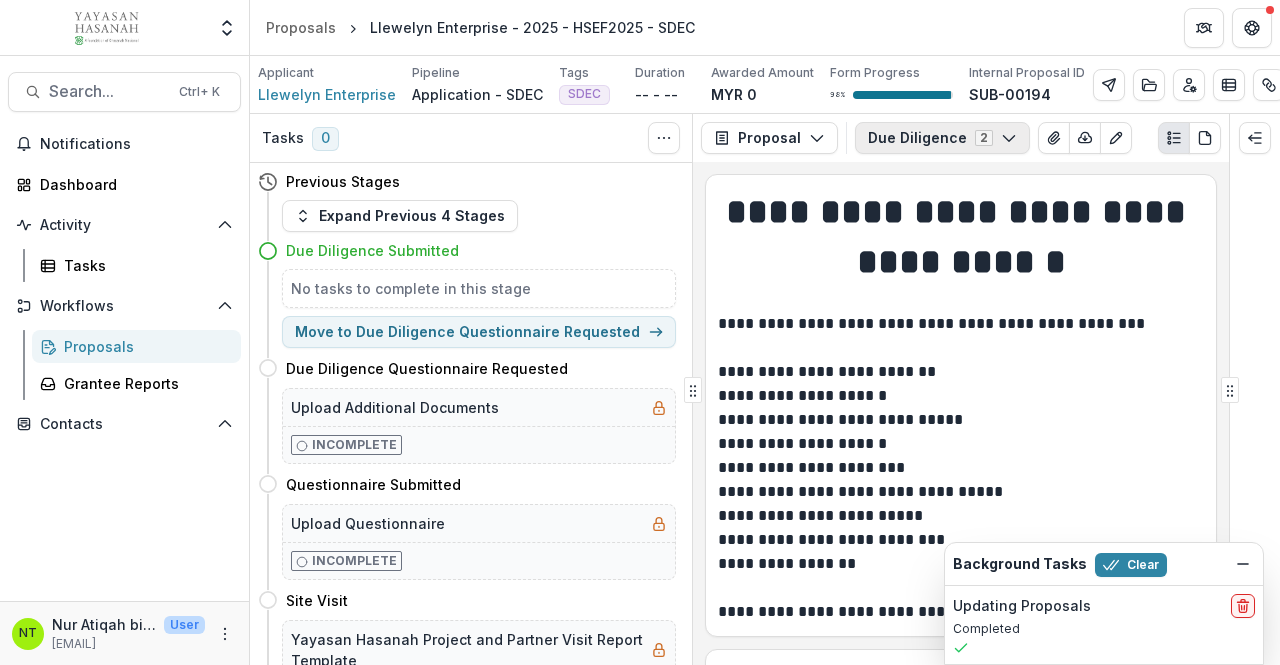 click on "Due Diligence 2" at bounding box center (942, 138) 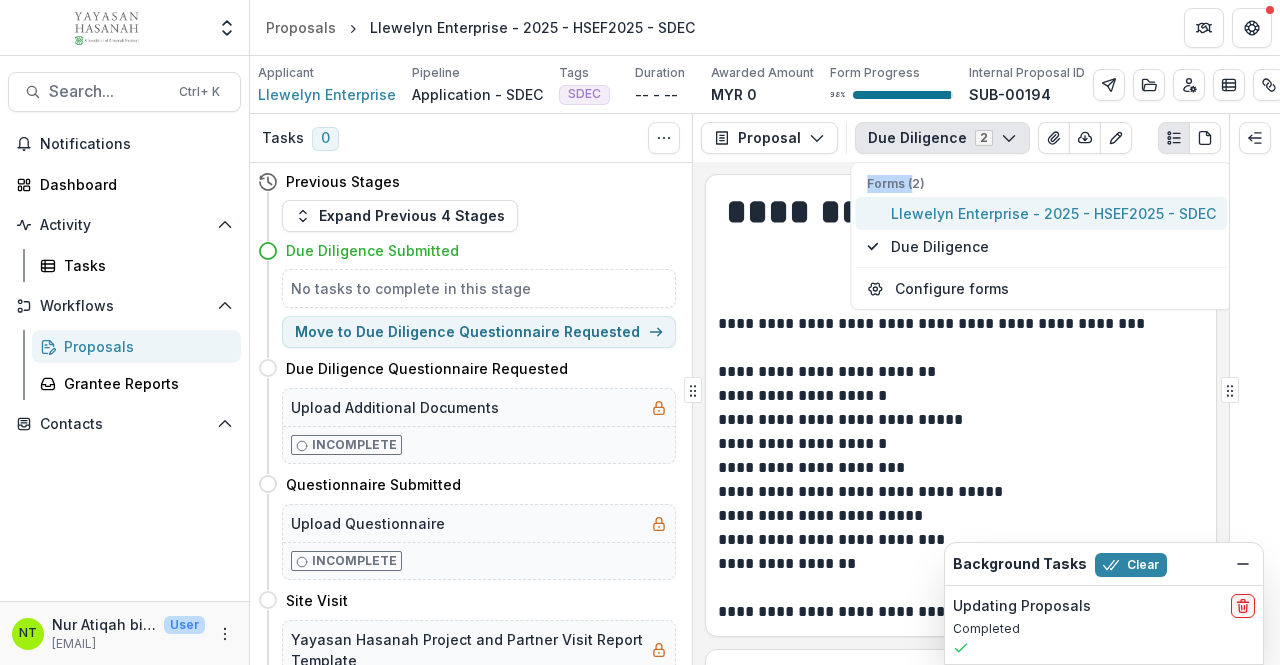 drag, startPoint x: 910, startPoint y: 185, endPoint x: 910, endPoint y: 218, distance: 33 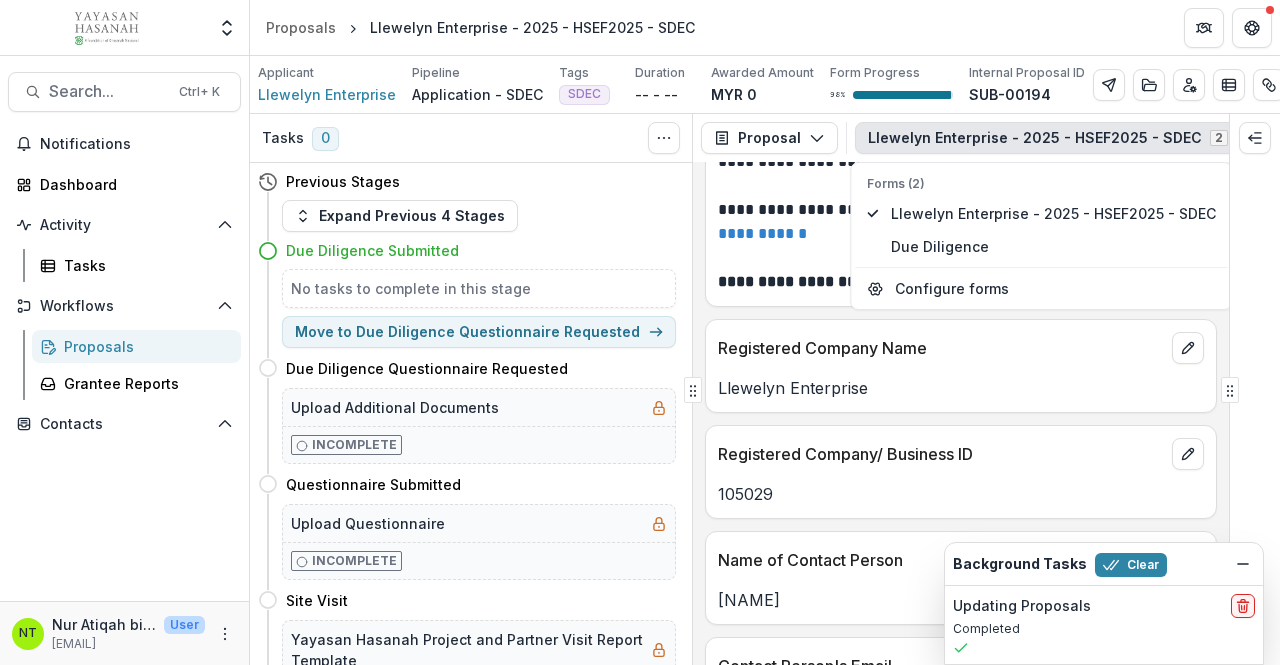click on "105029" at bounding box center (961, 494) 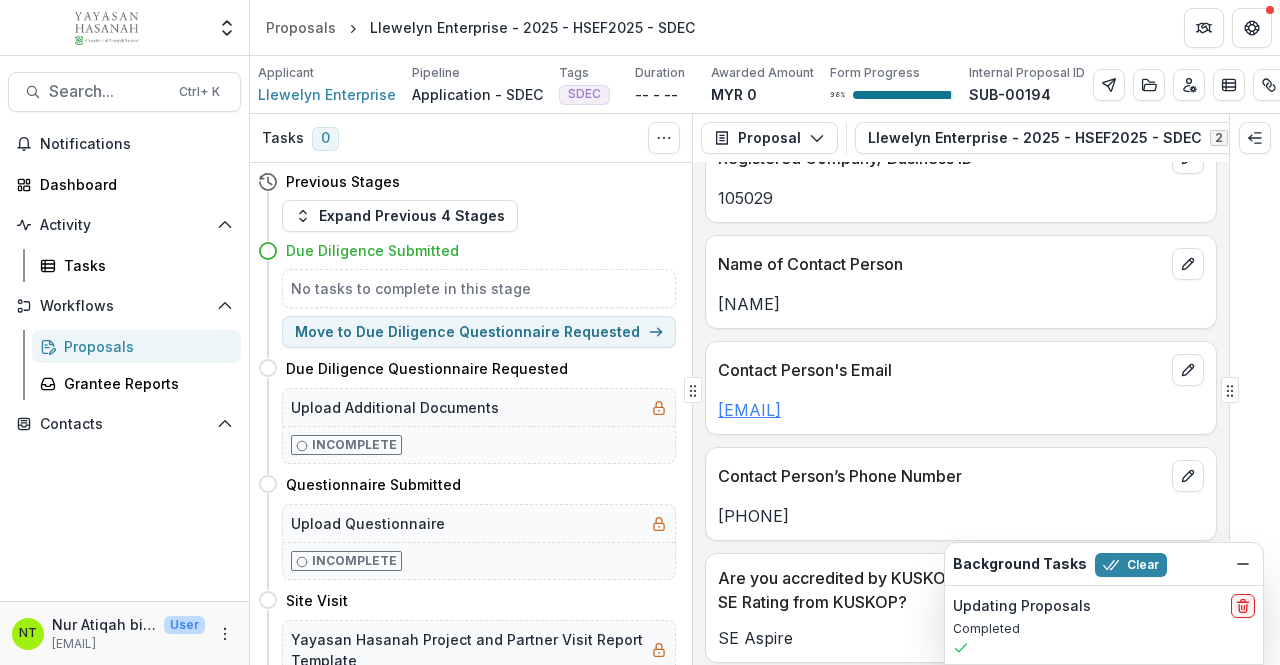 scroll, scrollTop: 700, scrollLeft: 0, axis: vertical 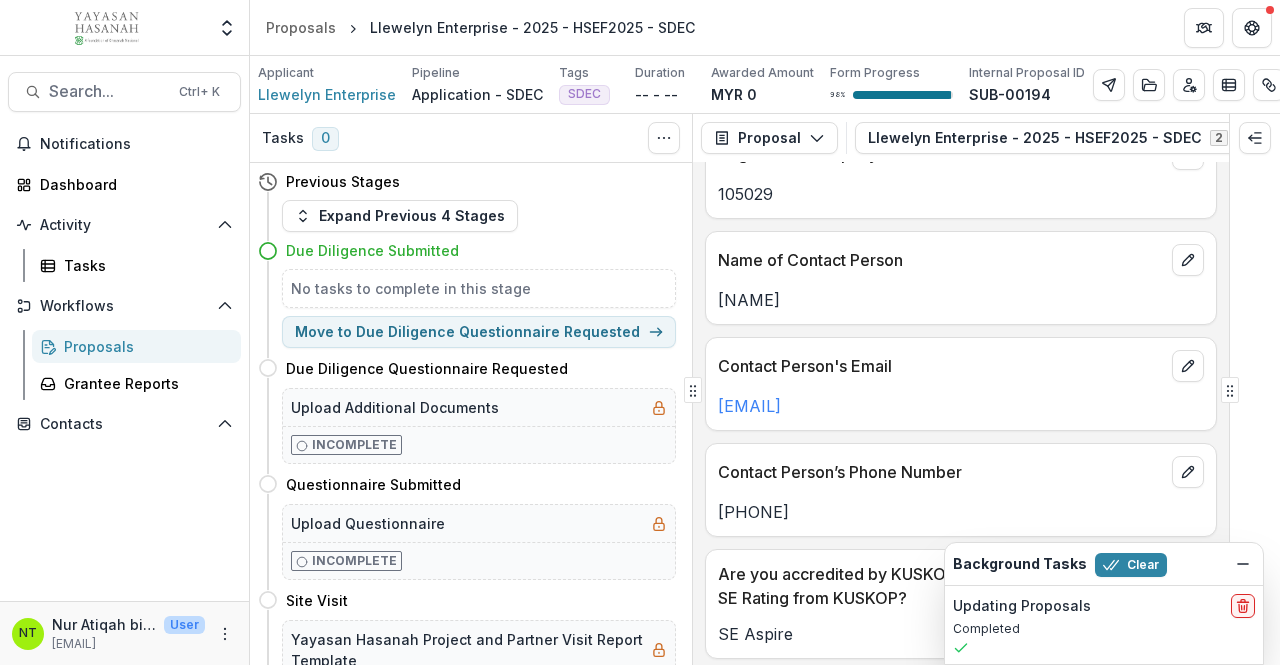 drag, startPoint x: 810, startPoint y: 511, endPoint x: 734, endPoint y: 511, distance: 76 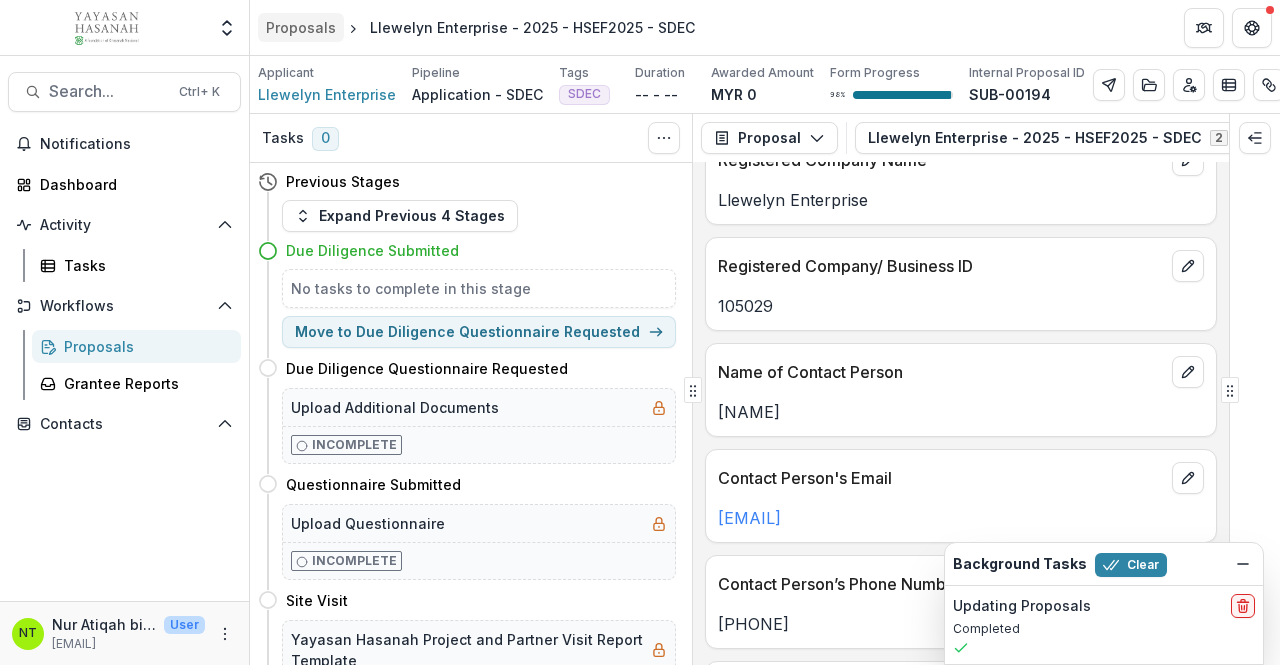 scroll, scrollTop: 600, scrollLeft: 0, axis: vertical 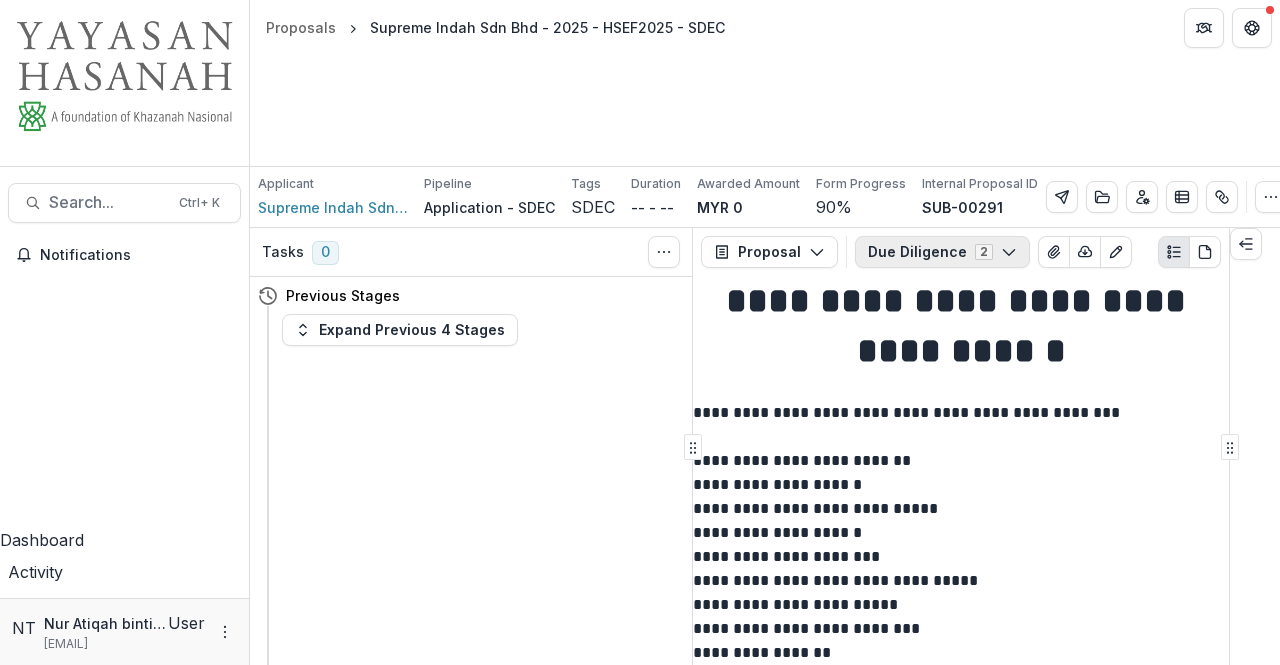 click on "Due Diligence 2" at bounding box center (942, 252) 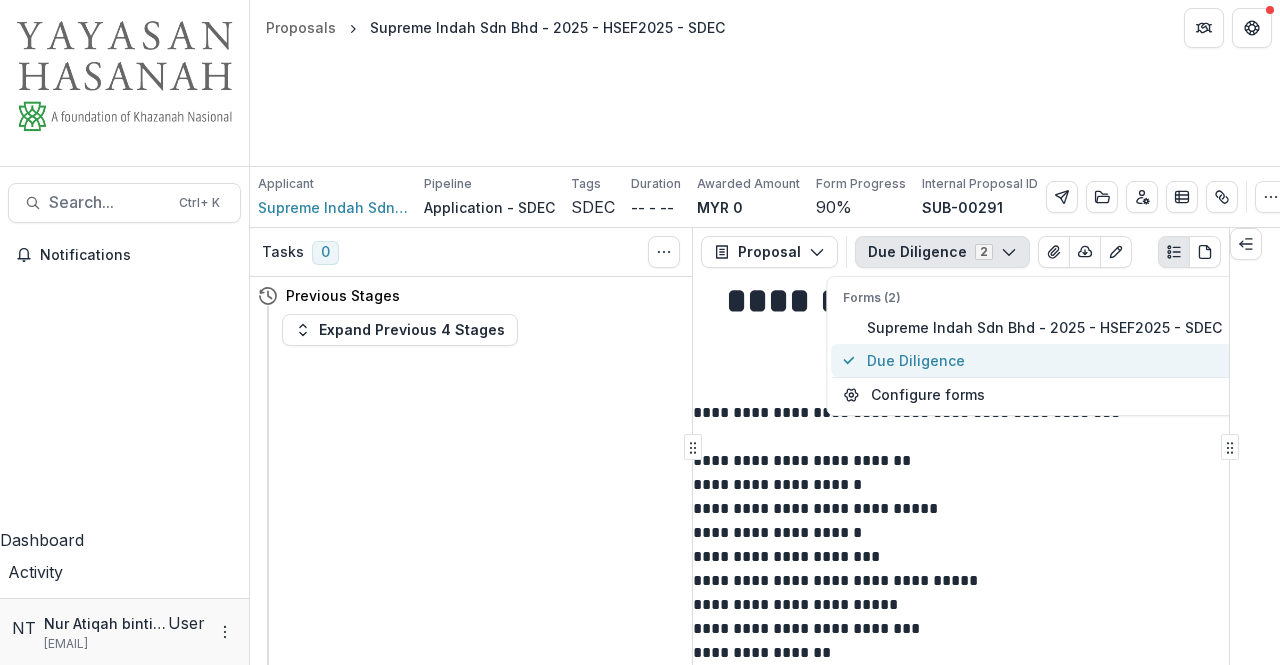 click on "Due Diligence" at bounding box center (1044, 360) 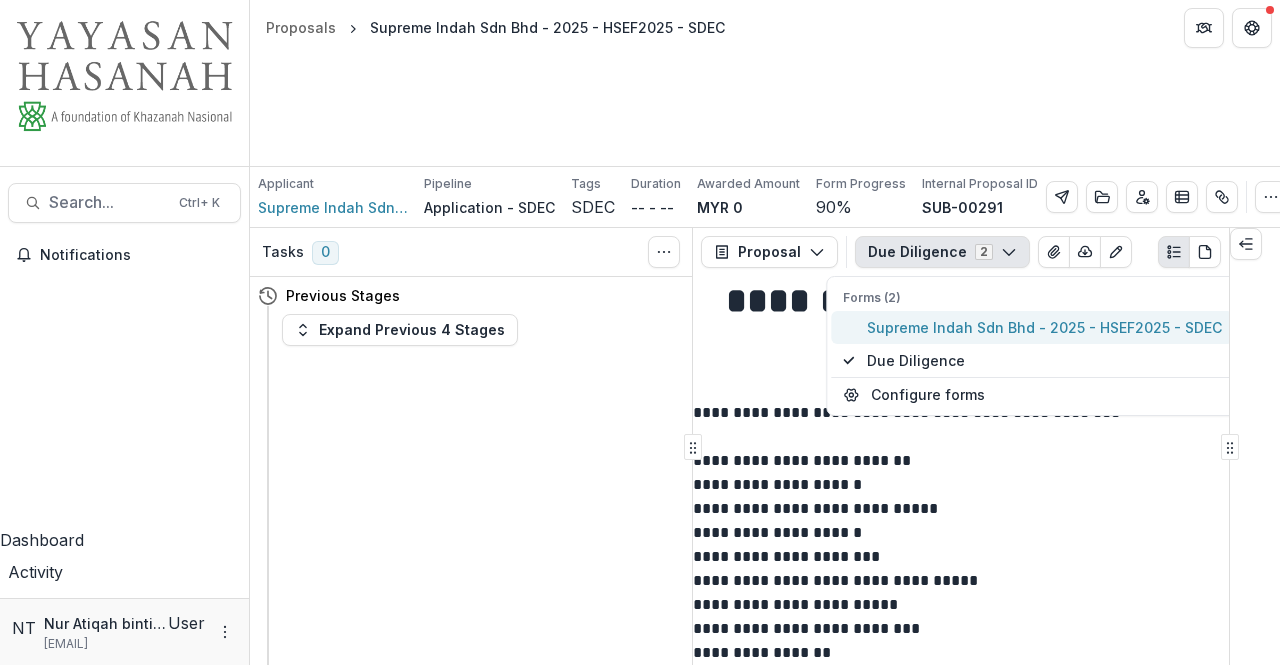 click on "Supreme Indah Sdn Bhd - 2025 - HSEF2025 - SDEC" at bounding box center [1044, 327] 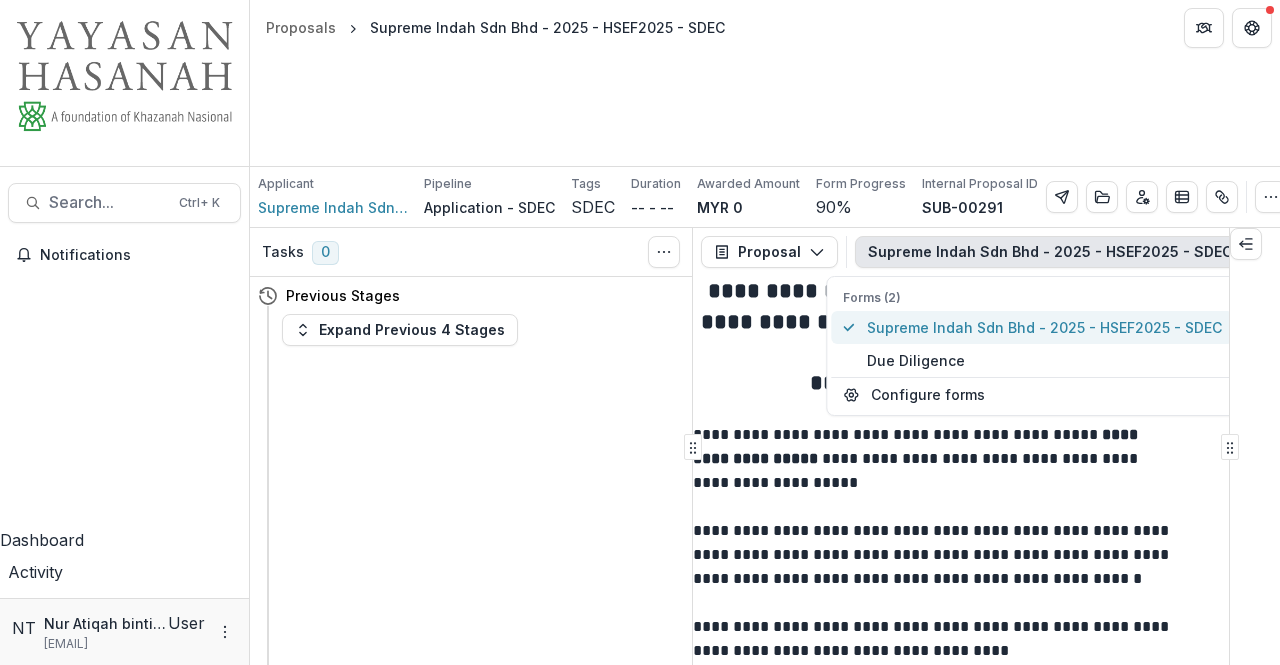 scroll, scrollTop: 1507, scrollLeft: 0, axis: vertical 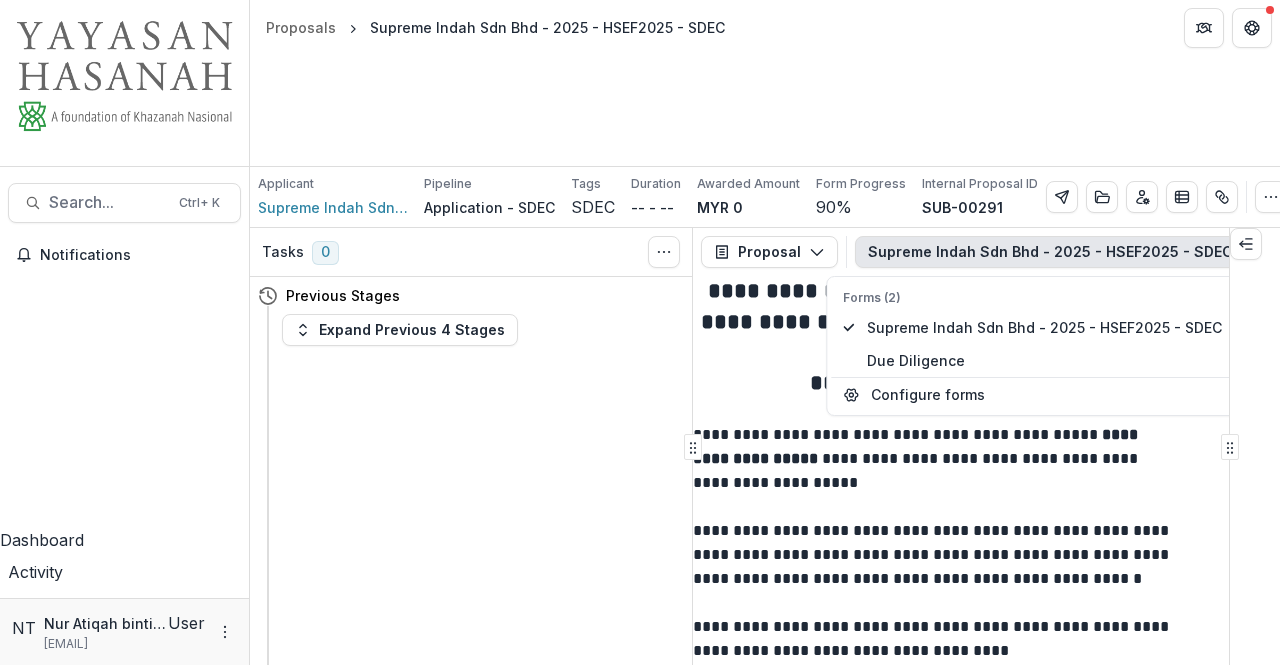 click on "Good Health and Well-being - Ensure healthy lives and promote well-being for all at all ages., Gender Equality - Achieve gender equality and empower all women and girls. , Decent Work and Economic Growth - Promote sustained, inclusive, sustainable economic growth, full employment." at bounding box center (961, 1795) 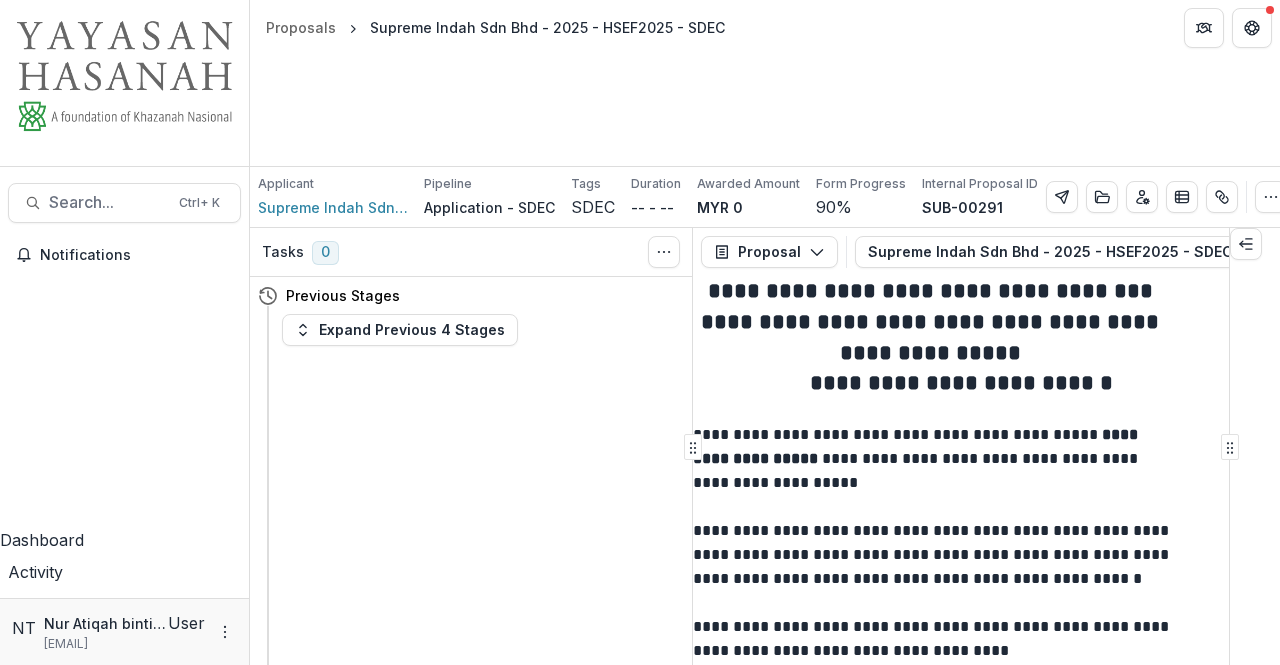 scroll, scrollTop: 707, scrollLeft: 0, axis: vertical 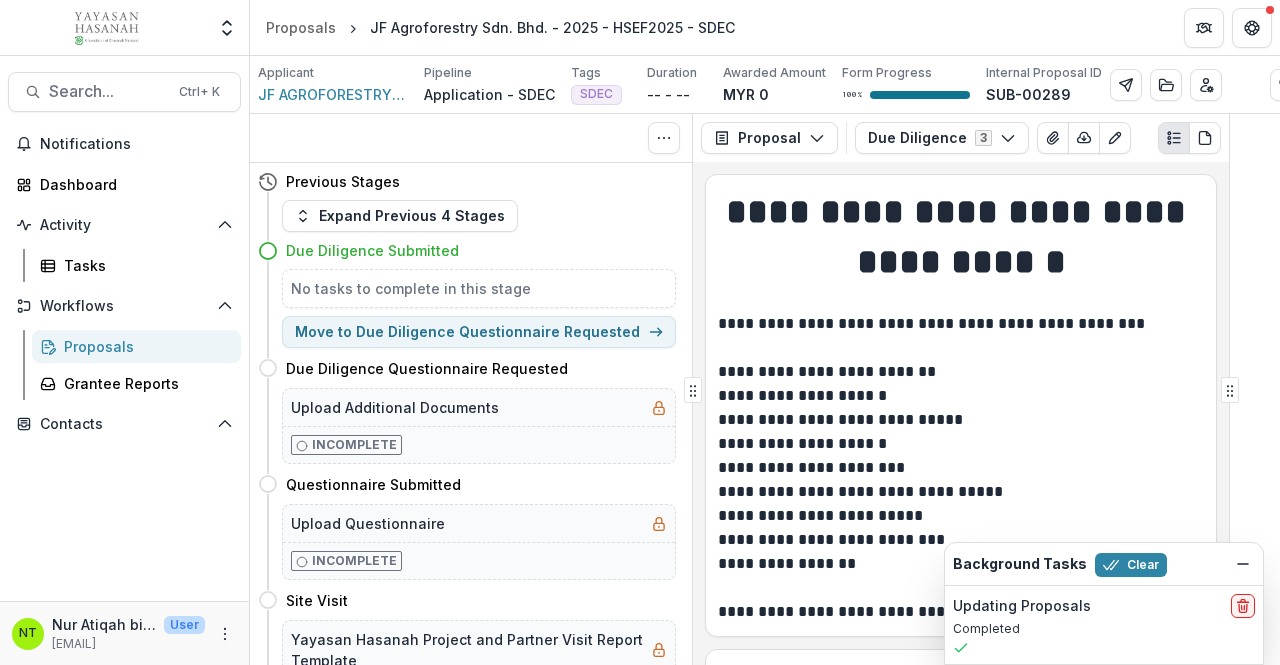 drag, startPoint x: 1249, startPoint y: 562, endPoint x: 1239, endPoint y: 559, distance: 10.440307 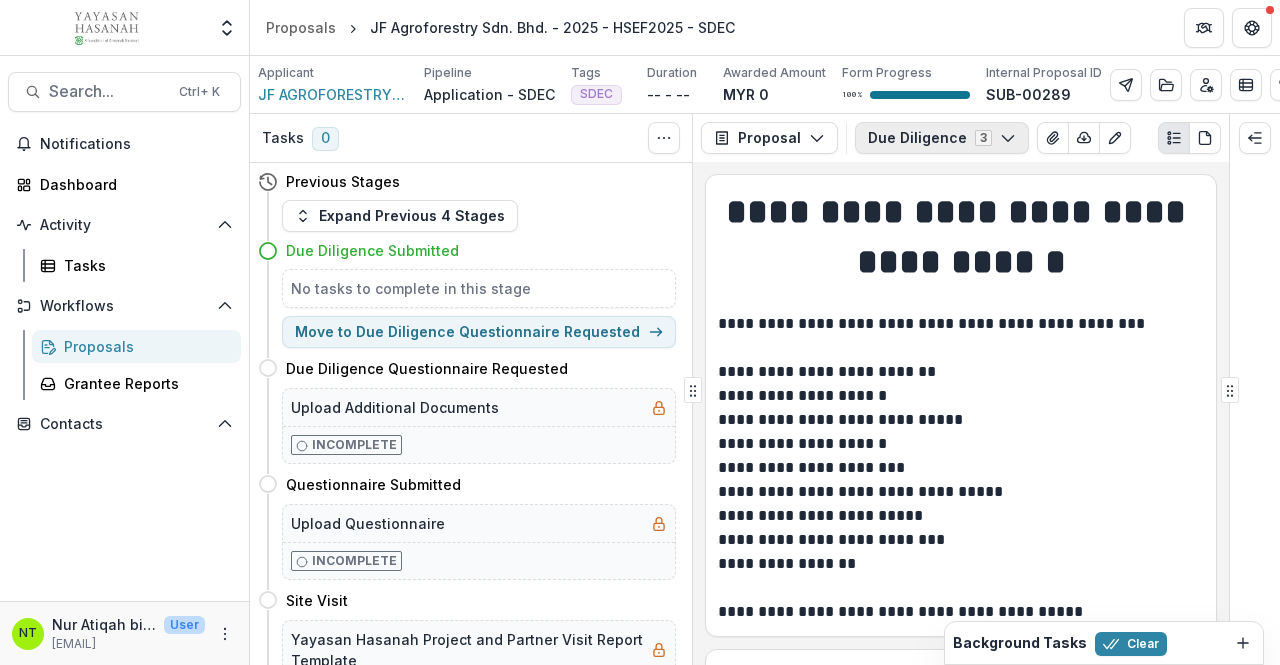 click on "Due Diligence 3" at bounding box center [942, 138] 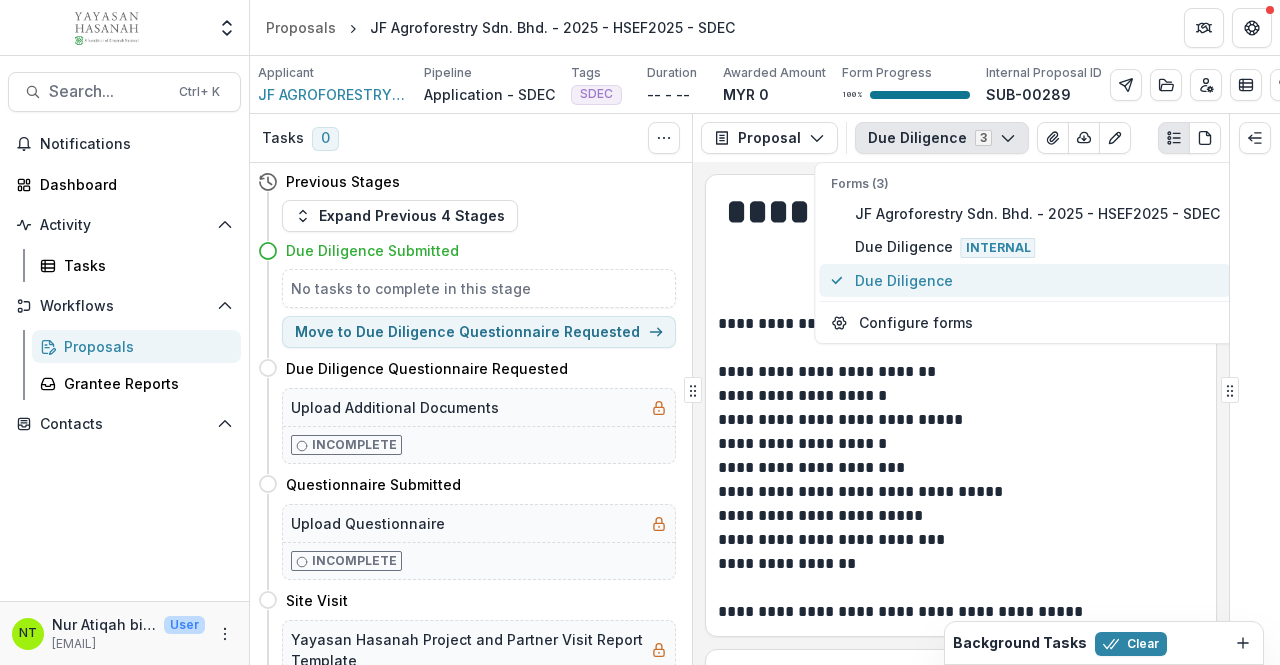 drag, startPoint x: 894, startPoint y: 247, endPoint x: 886, endPoint y: 274, distance: 28.160255 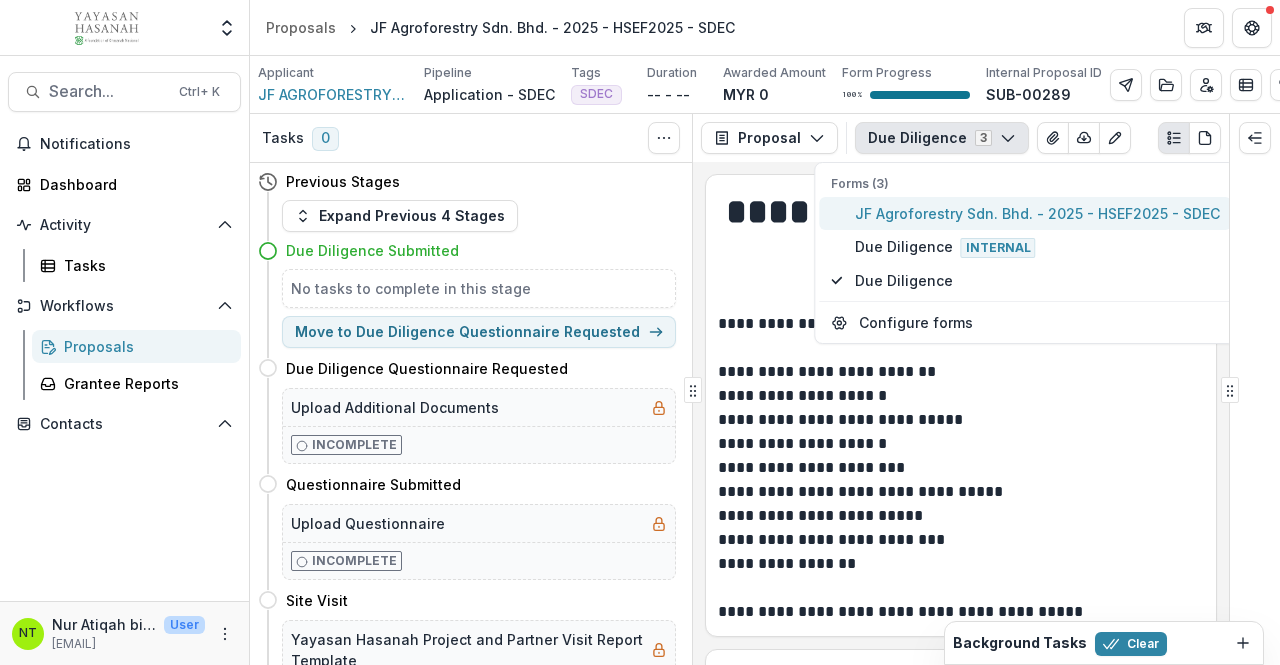 click on "JF Agroforestry Sdn. Bhd. - 2025 - HSEF2025 - SDEC" at bounding box center [1037, 213] 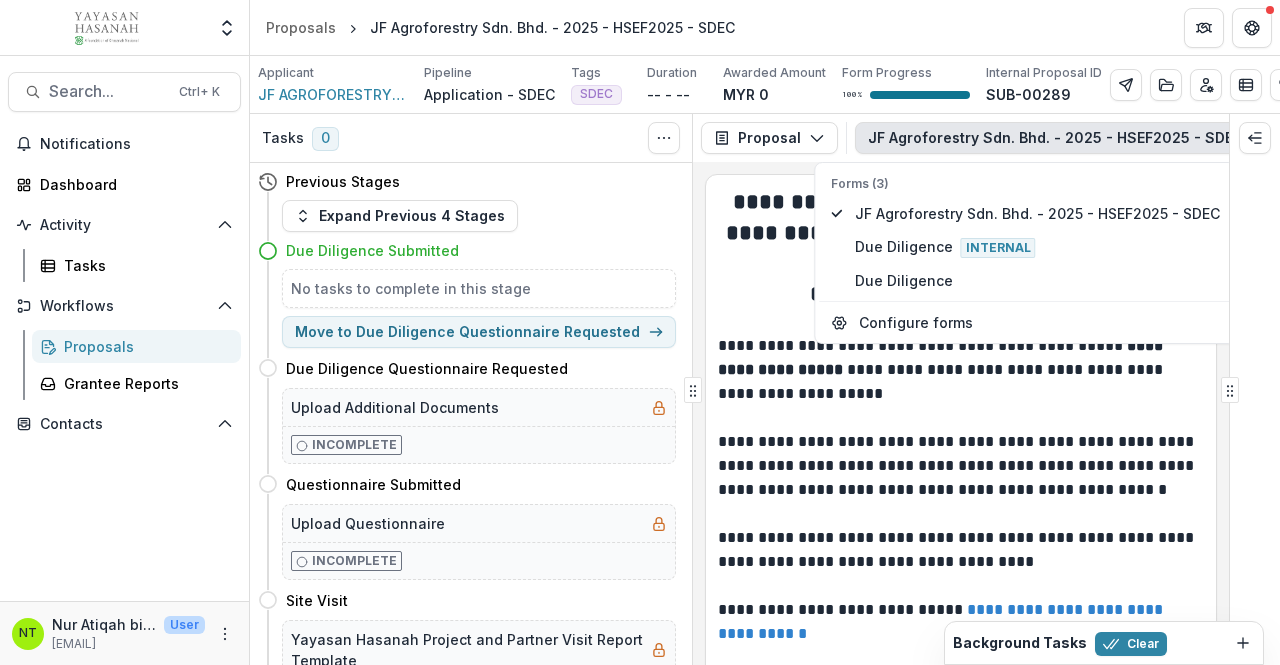 click on "**********" at bounding box center (958, 466) 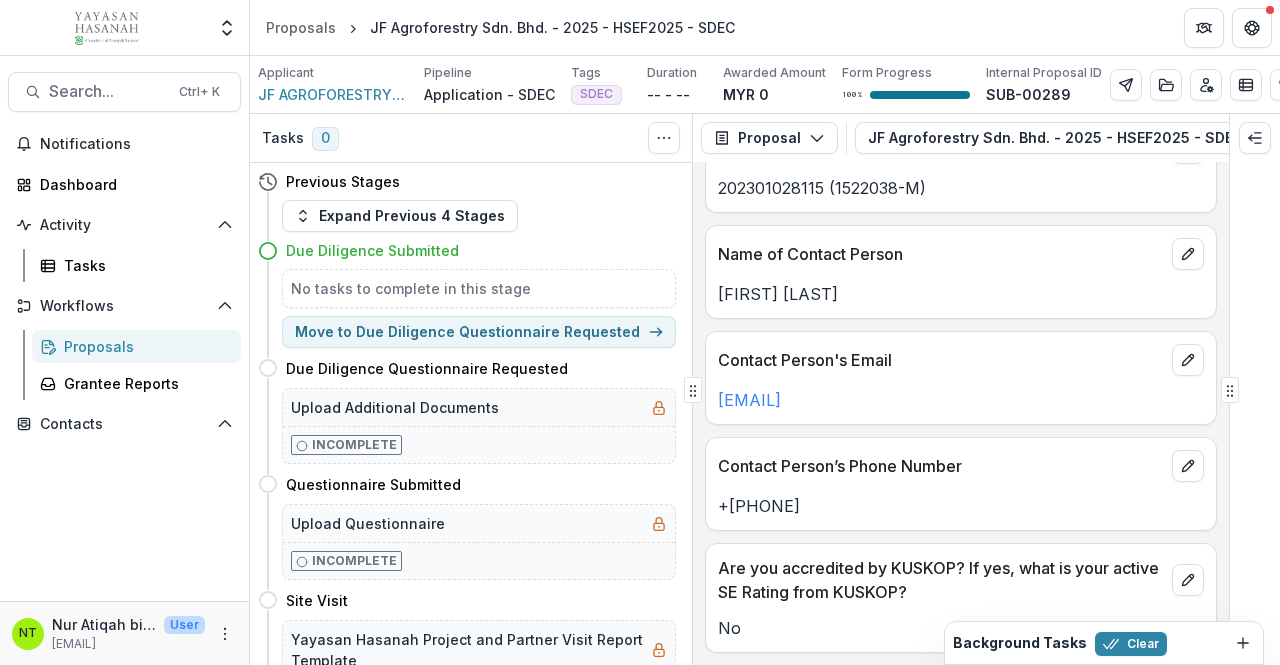scroll, scrollTop: 700, scrollLeft: 0, axis: vertical 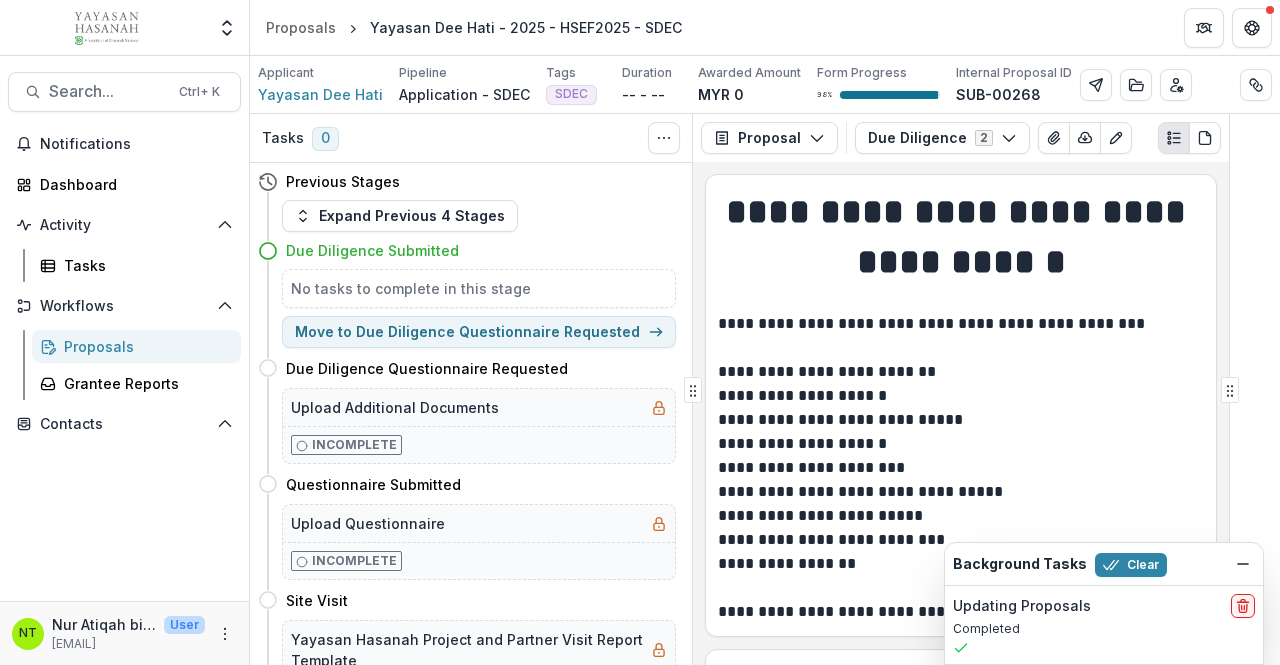 click on "Background Tasks Clear" at bounding box center (1104, 564) 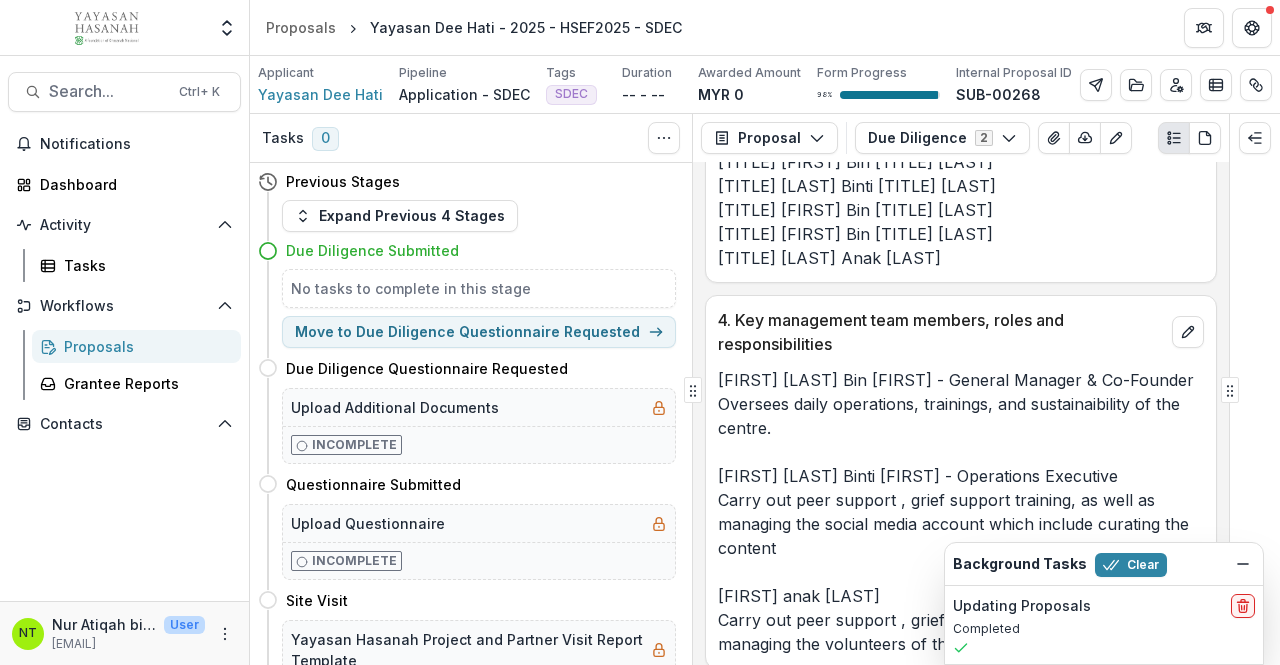scroll, scrollTop: 1000, scrollLeft: 0, axis: vertical 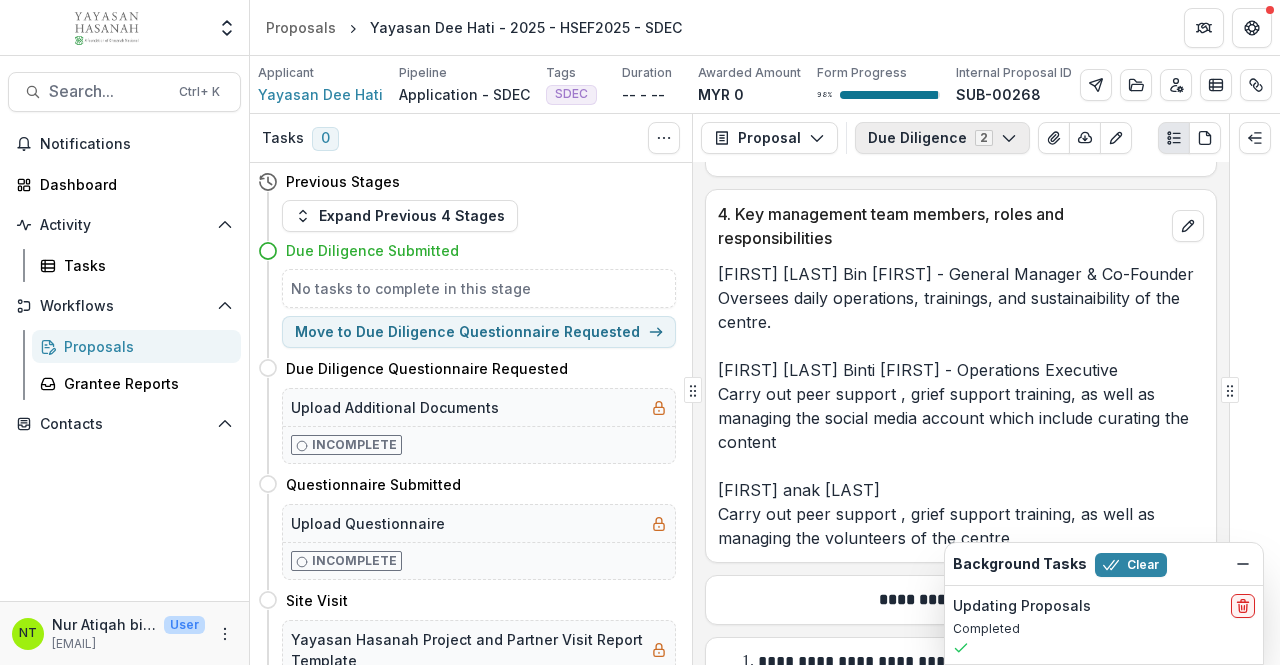 click on "Due Diligence 2" at bounding box center (942, 138) 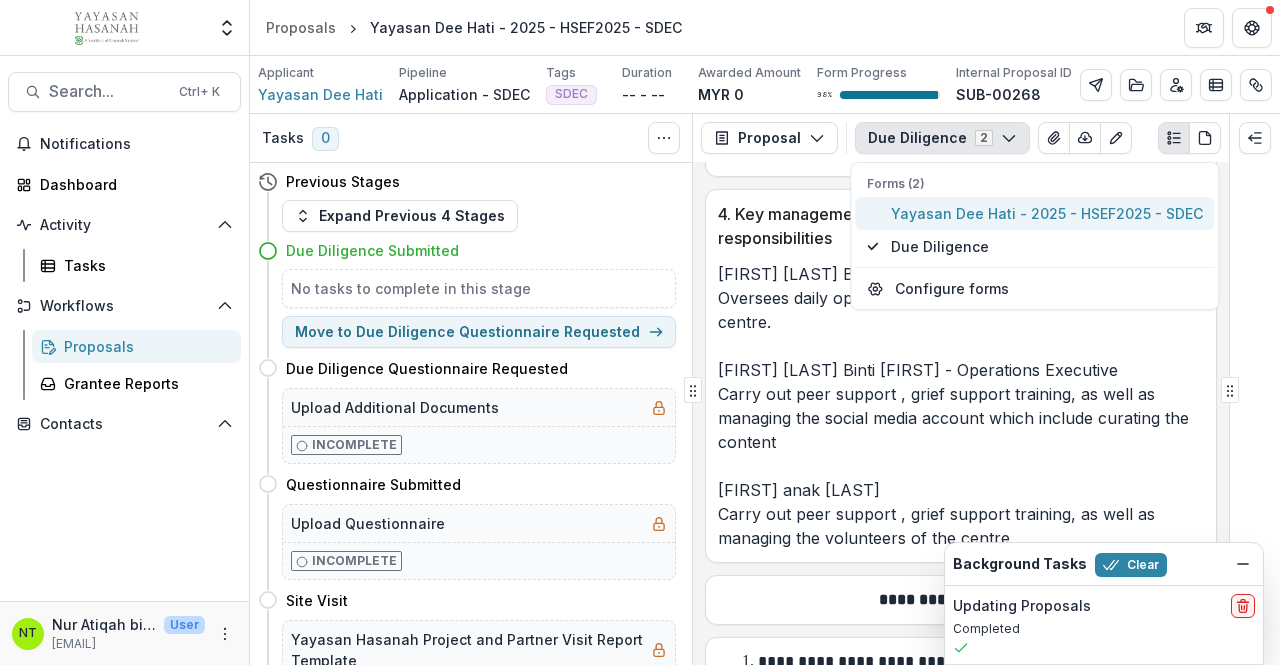 click on "Yayasan Dee Hati - 2025 - HSEF2025 - SDEC" at bounding box center [1047, 213] 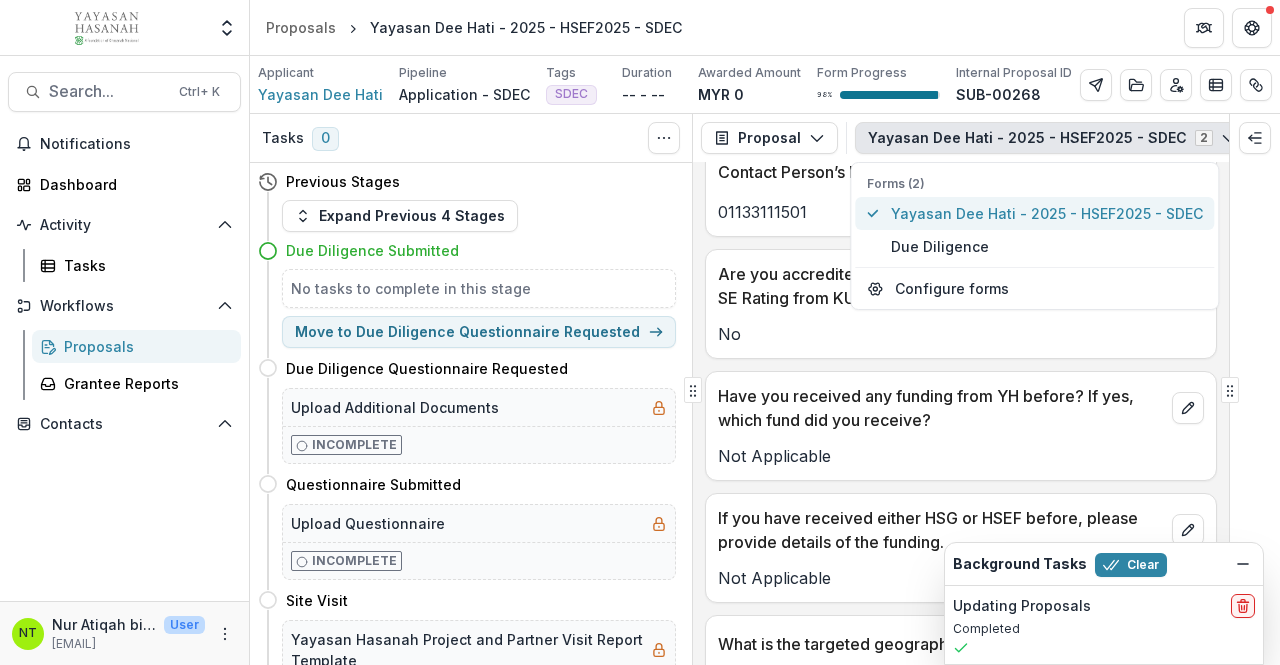 scroll, scrollTop: 1507, scrollLeft: 0, axis: vertical 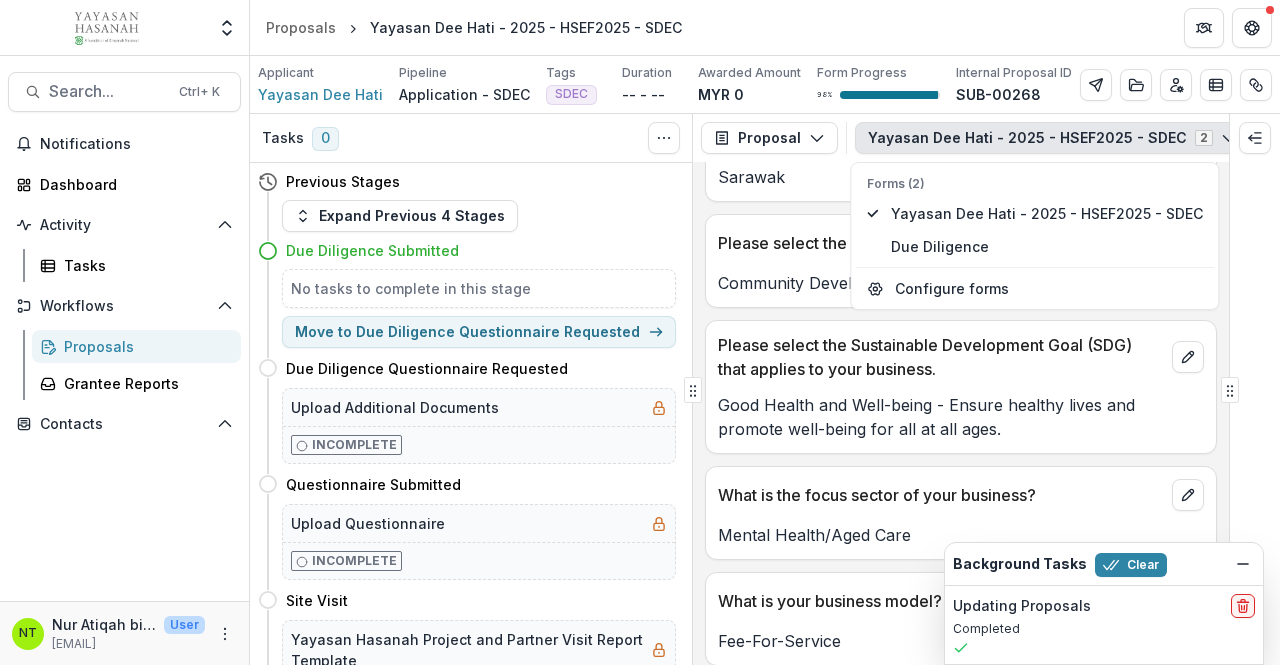 drag, startPoint x: 784, startPoint y: 416, endPoint x: 808, endPoint y: 396, distance: 31.241 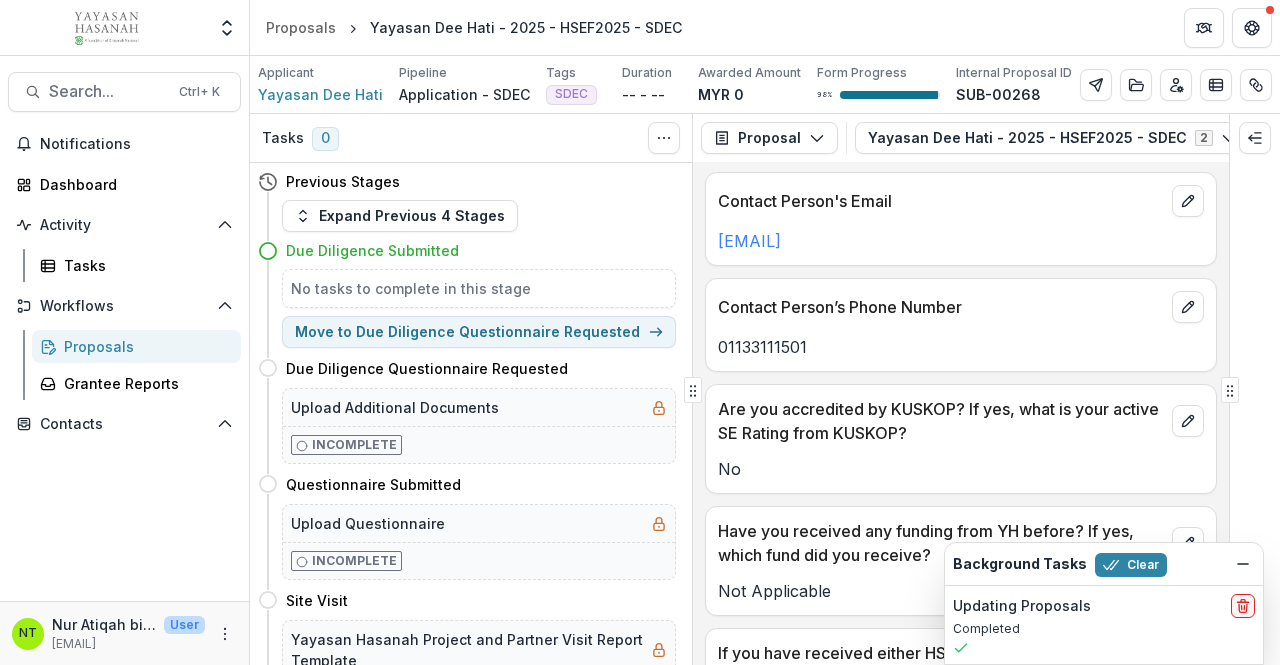 scroll, scrollTop: 707, scrollLeft: 0, axis: vertical 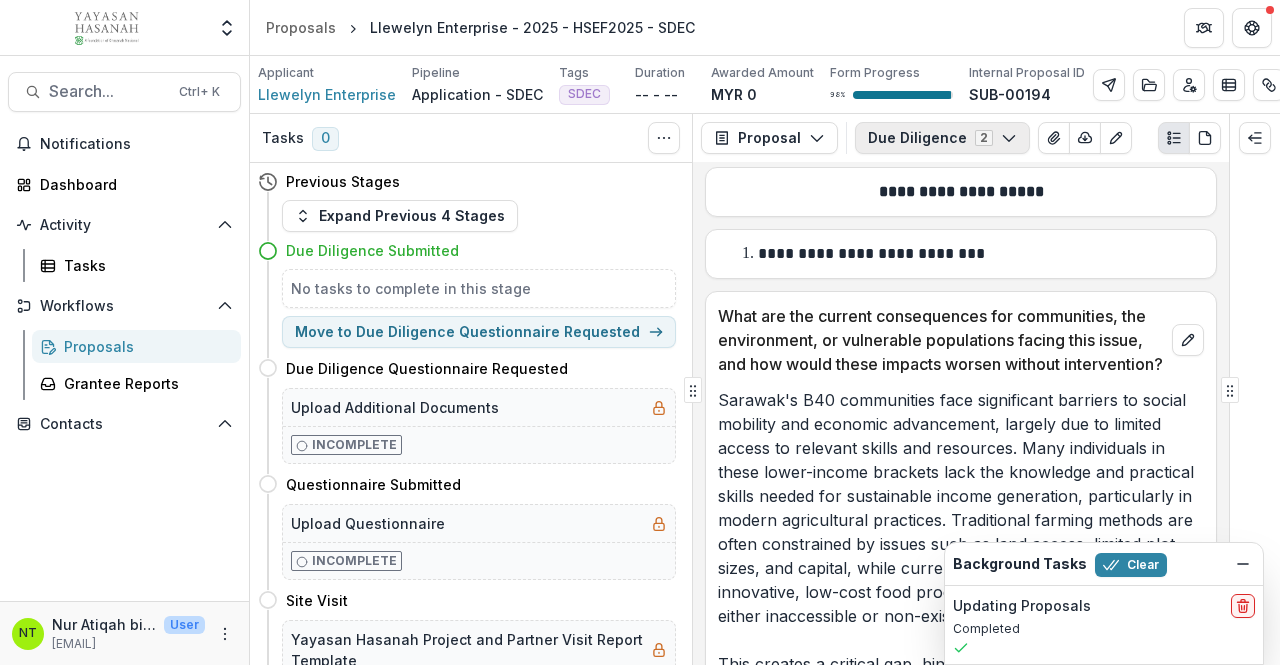 click on "Due Diligence 2" at bounding box center [942, 138] 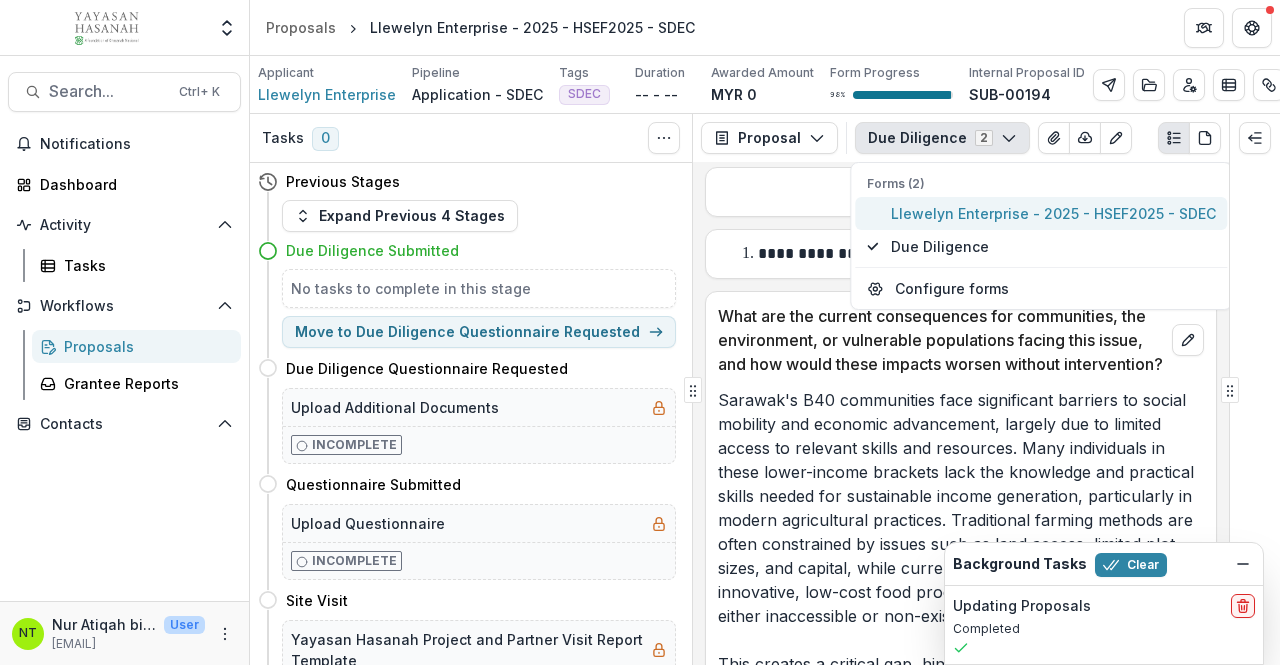 click on "Llewelyn Enterprise - 2025 - HSEF2025 - SDEC" at bounding box center (1053, 213) 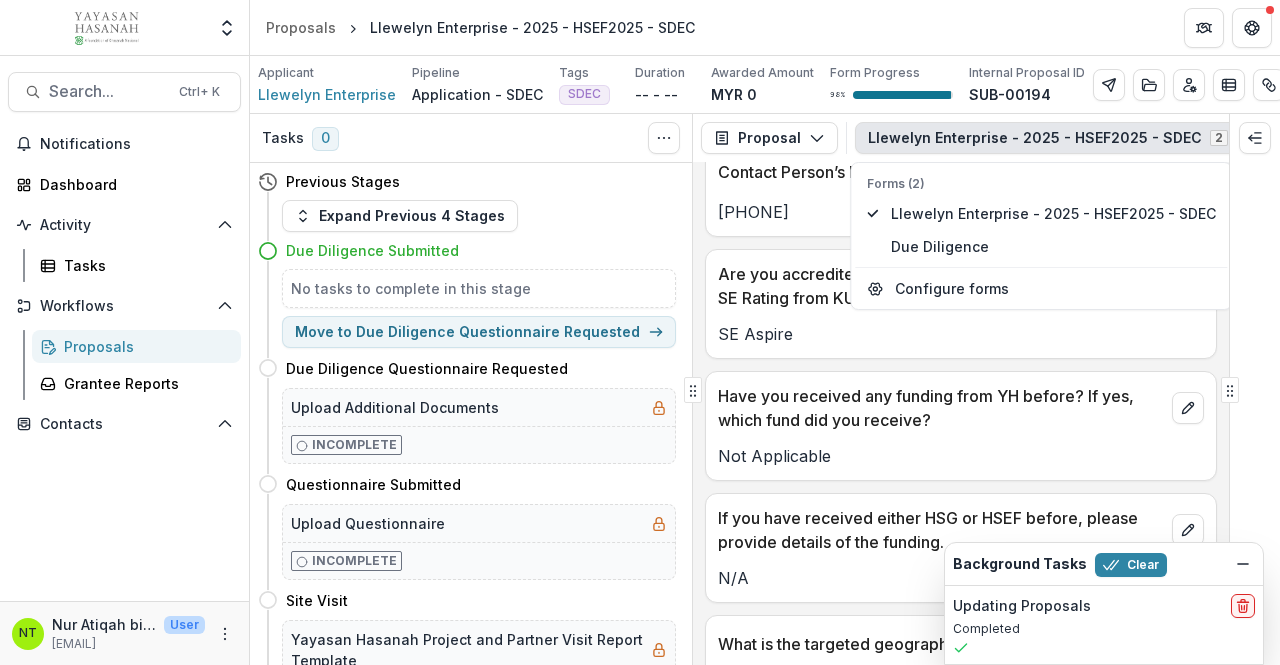 scroll, scrollTop: 1507, scrollLeft: 0, axis: vertical 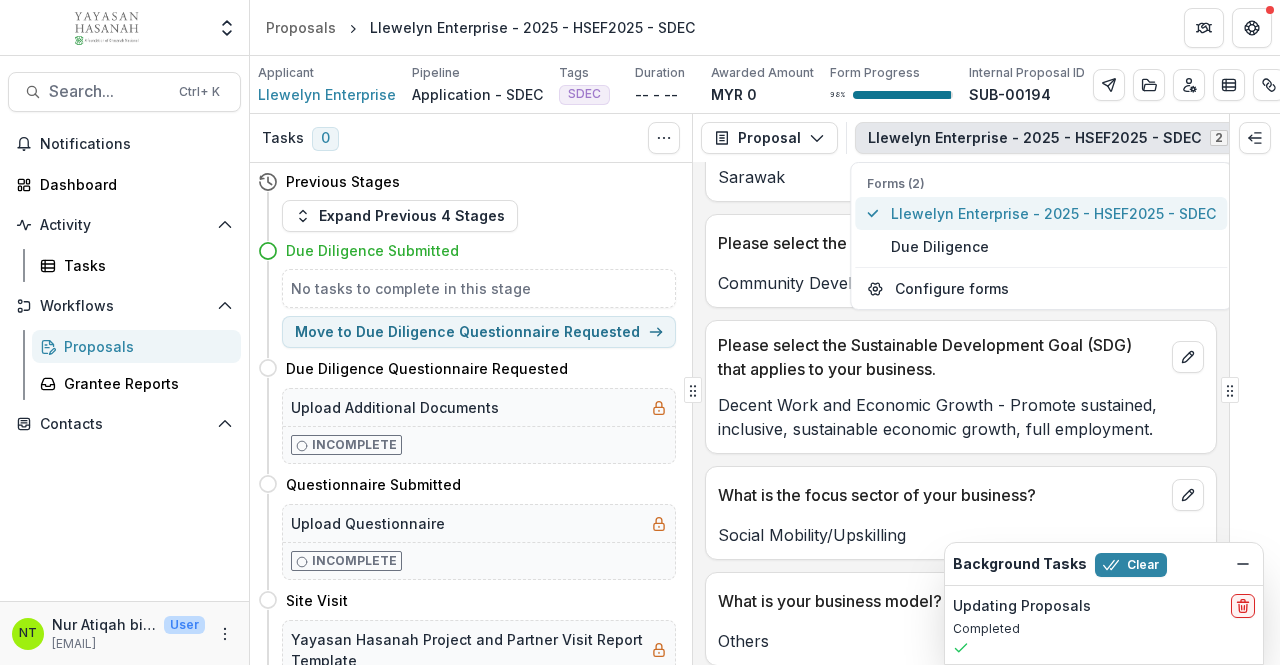 click on "Llewelyn Enterprise - 2025 - HSEF2025 - SDEC" at bounding box center (1053, 213) 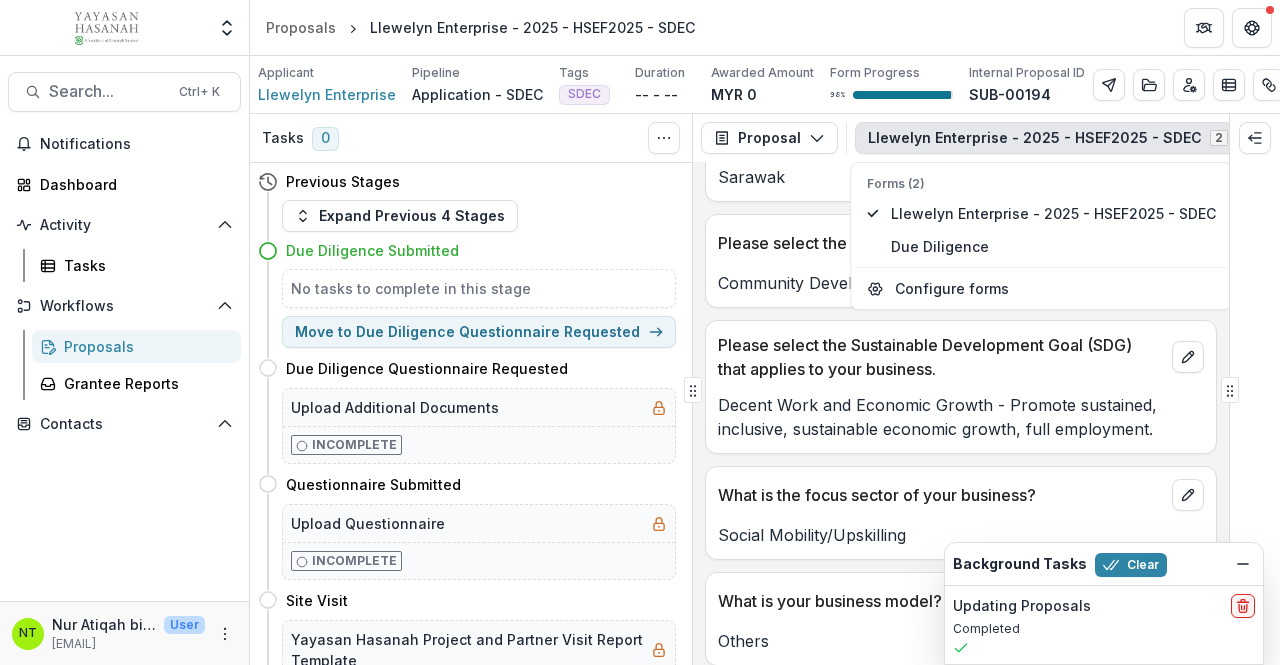 click on "Decent Work and Economic Growth - Promote sustained, inclusive, sustainable economic growth, full employment." at bounding box center (961, 411) 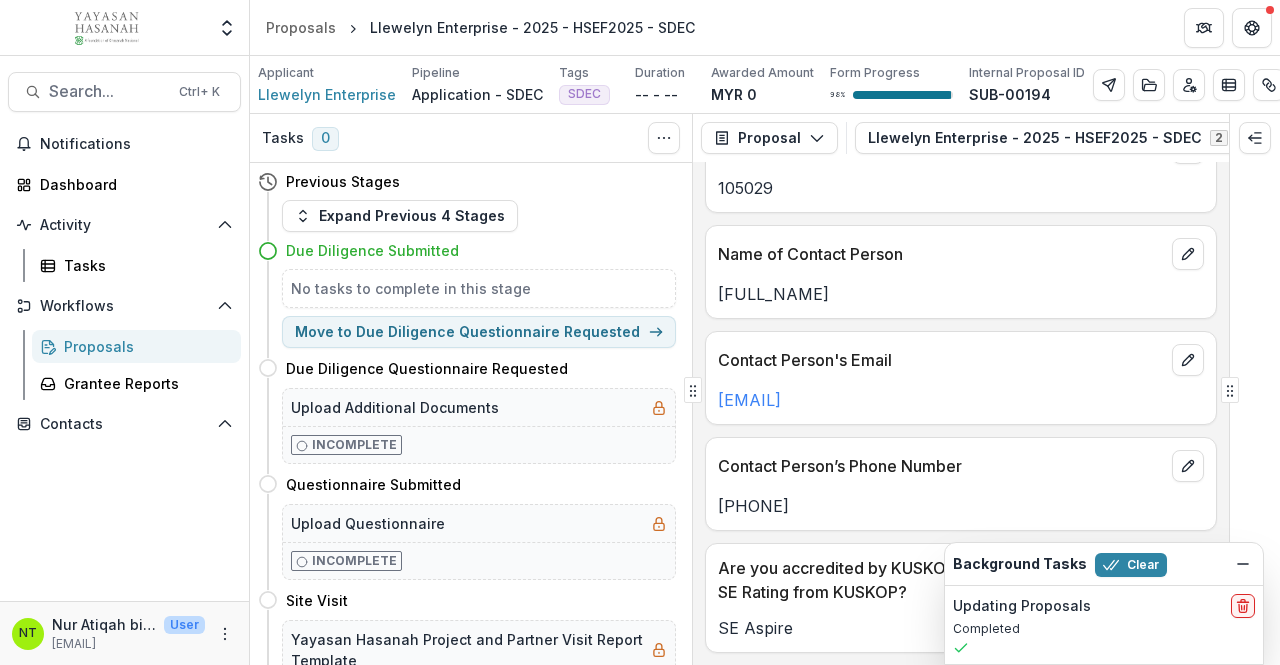 scroll, scrollTop: 707, scrollLeft: 0, axis: vertical 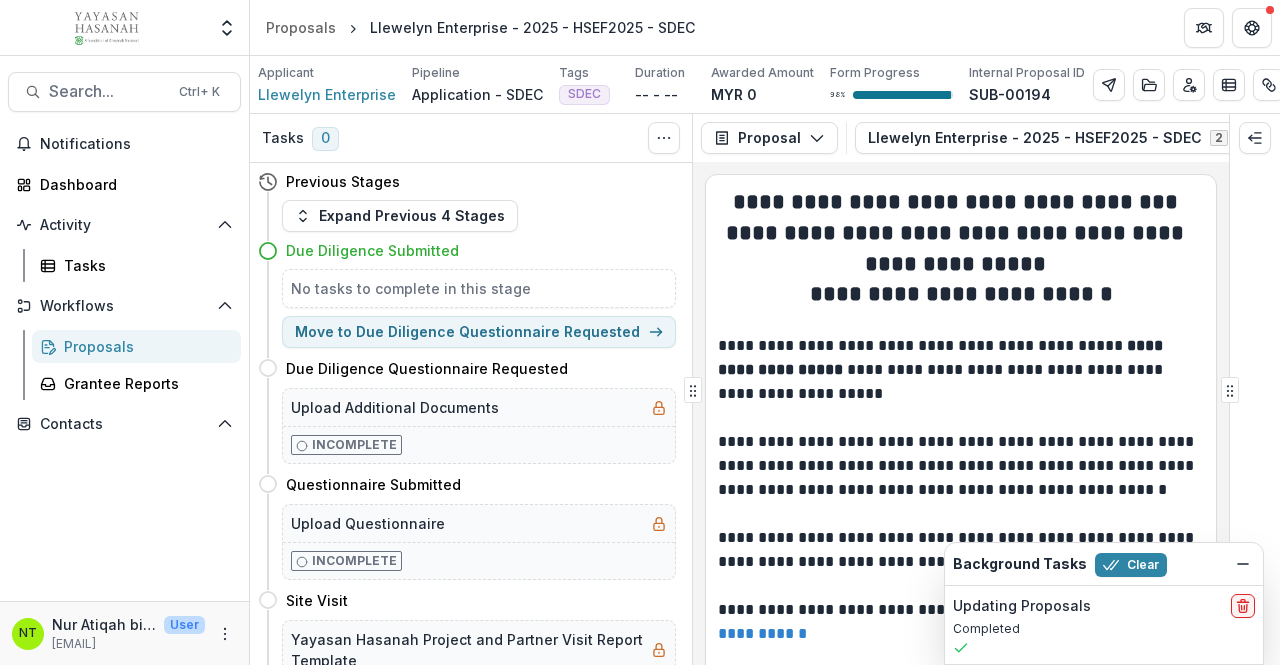 click on "Proposals" at bounding box center (144, 346) 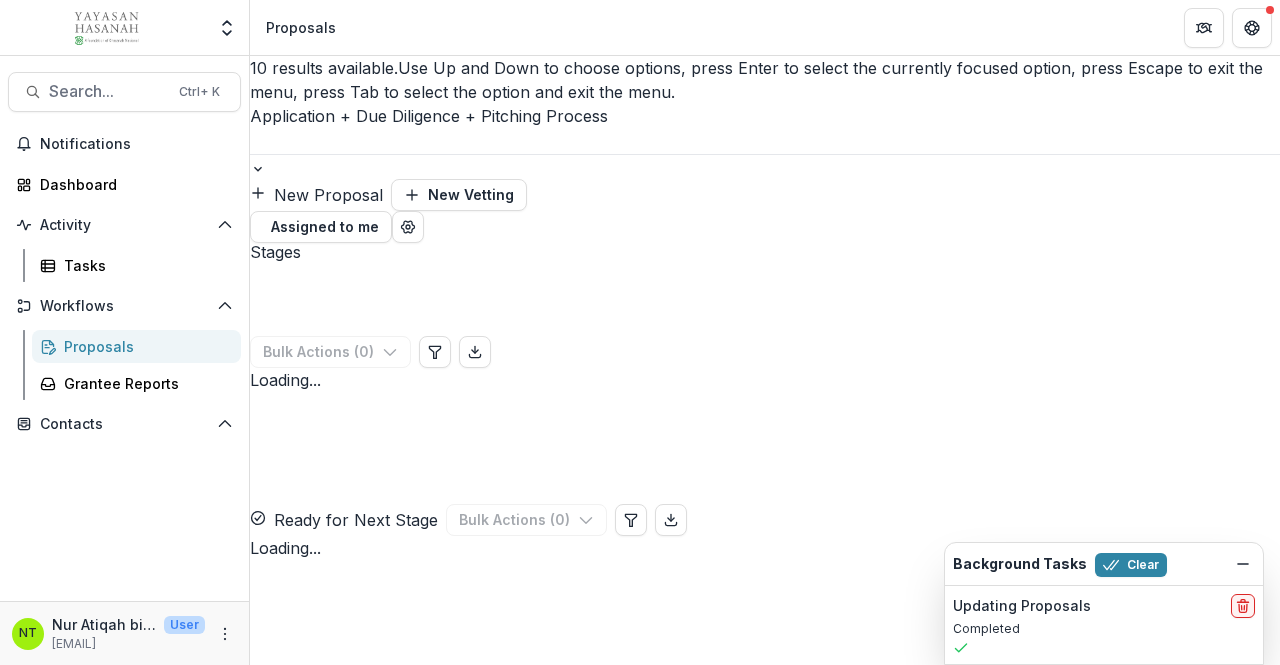 click at bounding box center (765, 166) 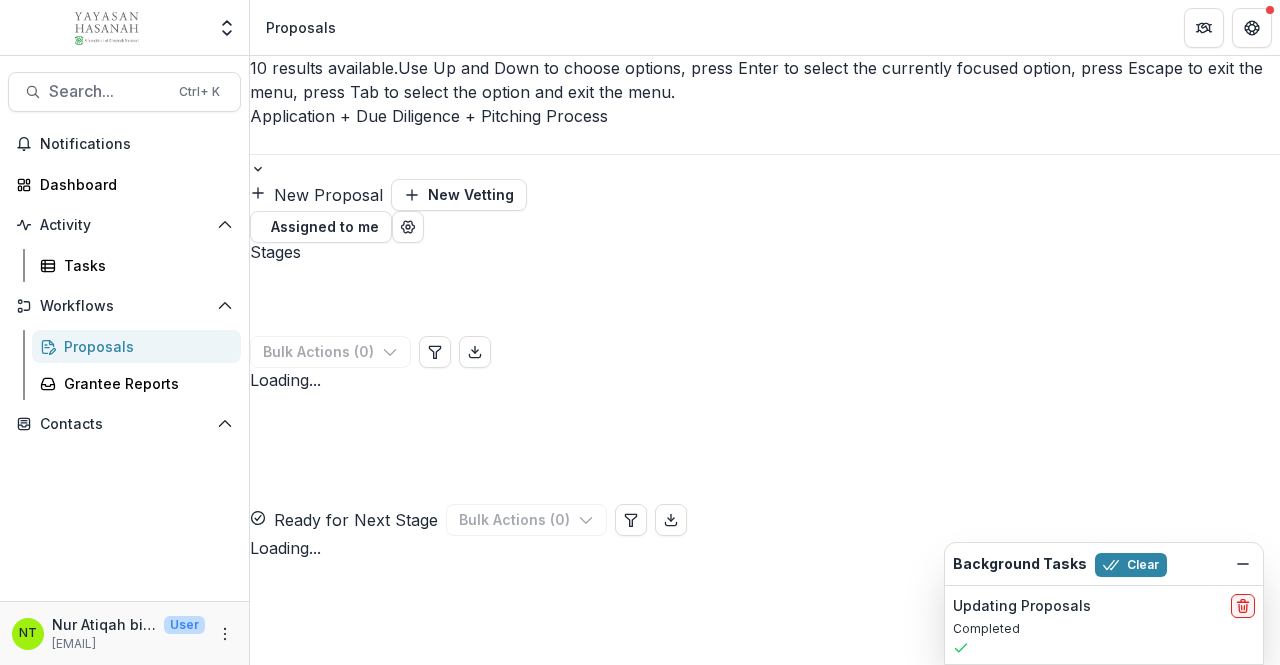 click on "Application - SDEC" at bounding box center (640, 821) 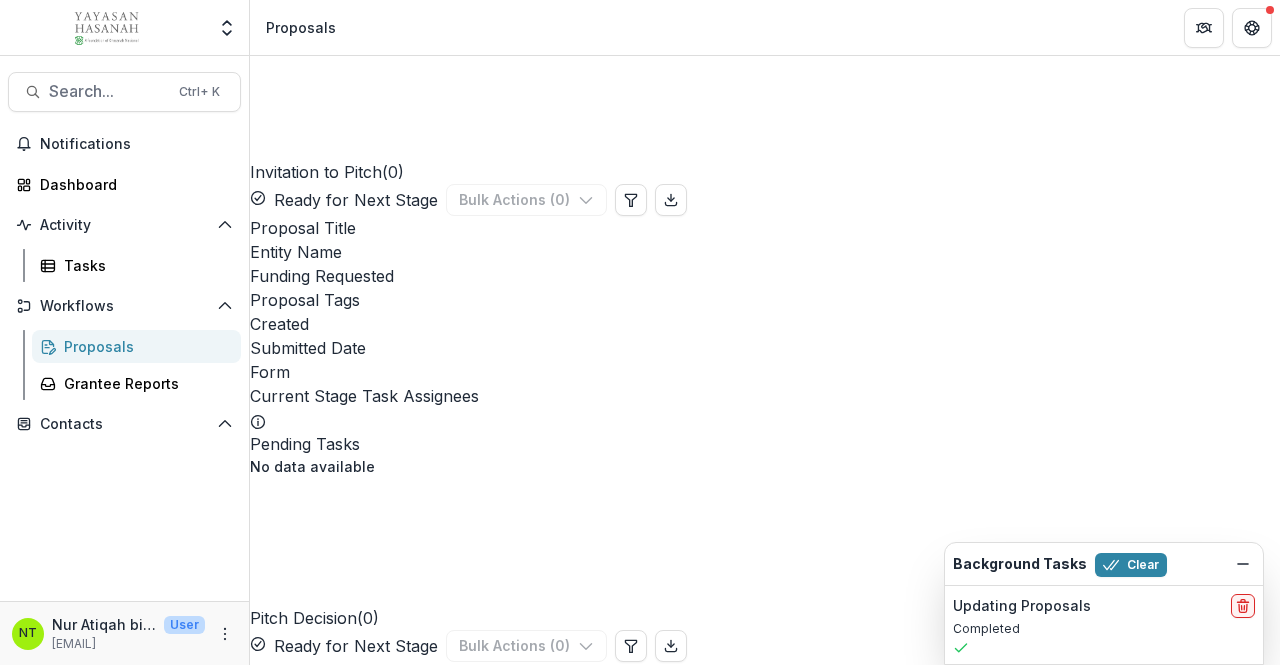 scroll, scrollTop: 0, scrollLeft: 0, axis: both 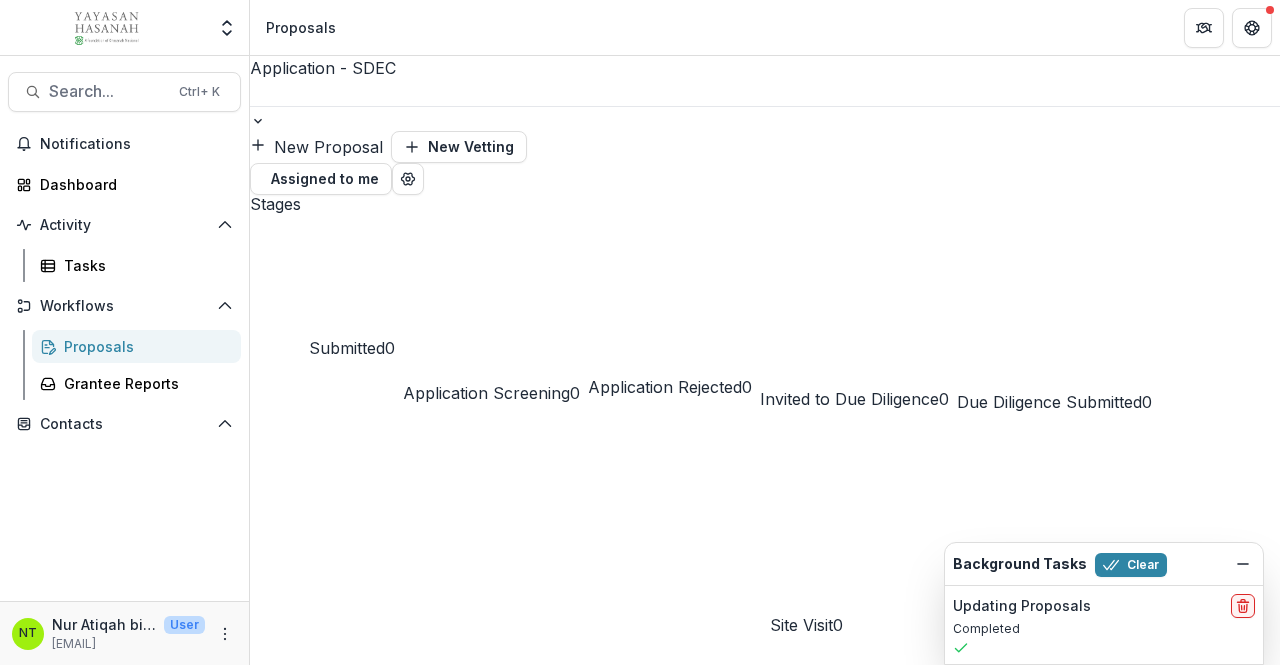 click on "Application - SDEC New Proposal New Vetting Assigned to me" at bounding box center [765, 125] 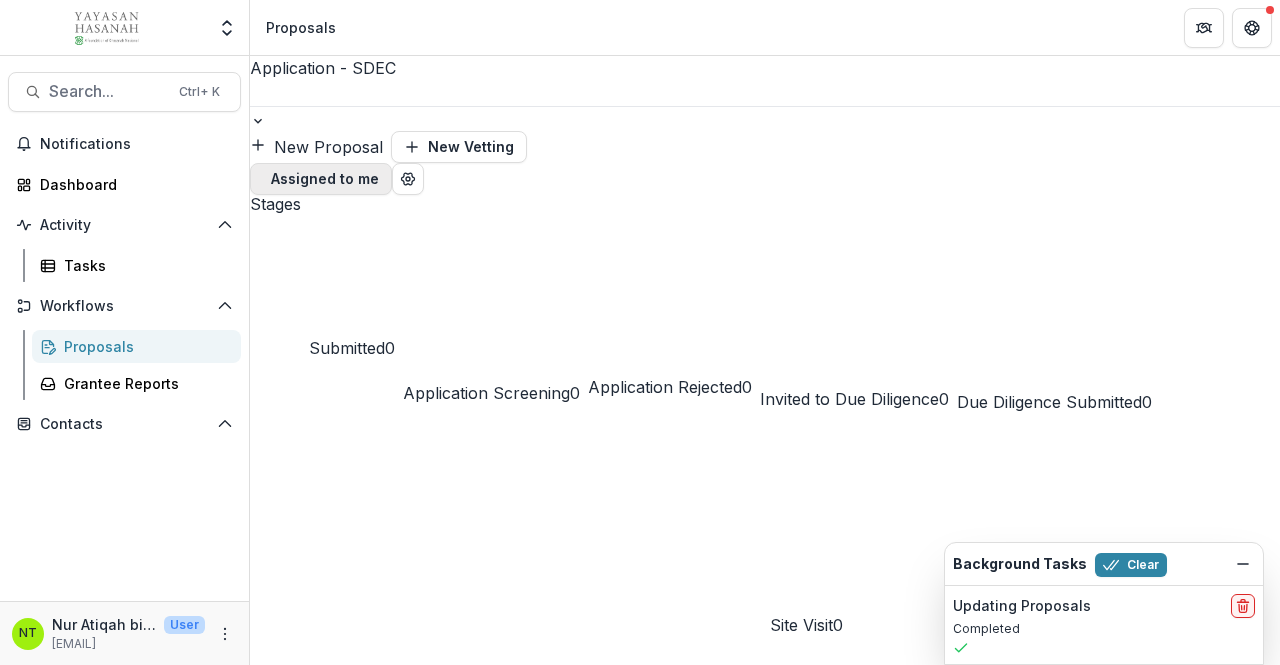 click on "Assigned to me" at bounding box center (321, 179) 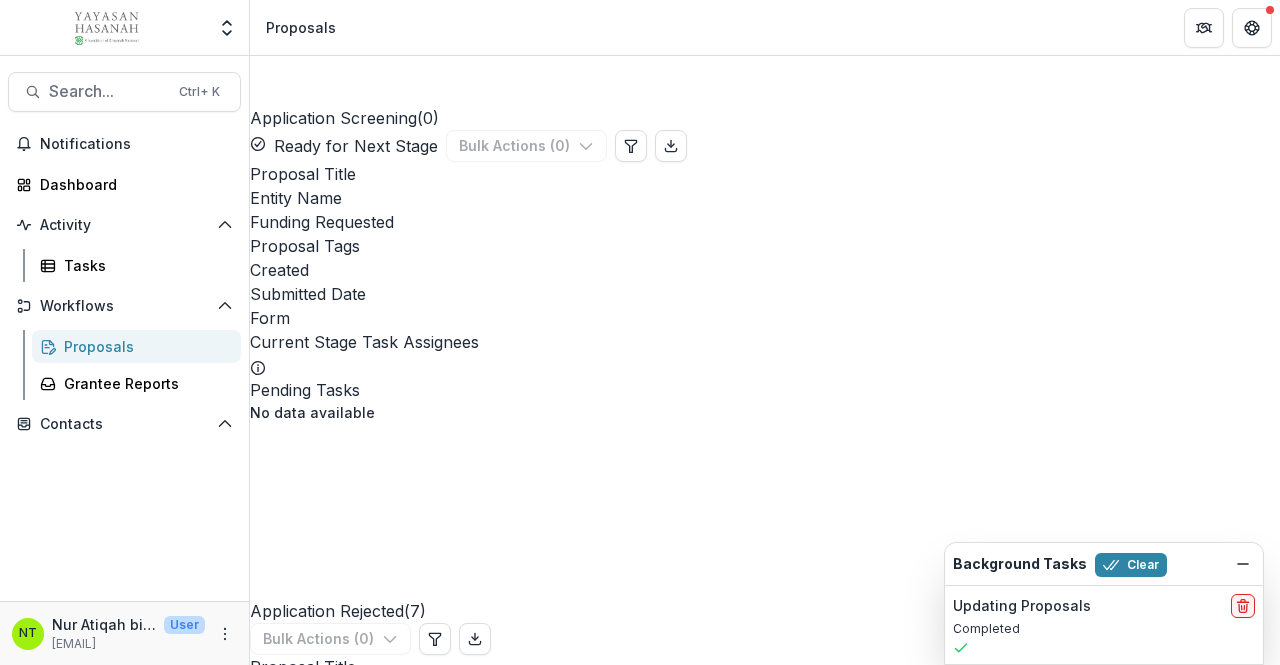 scroll, scrollTop: 1376, scrollLeft: 0, axis: vertical 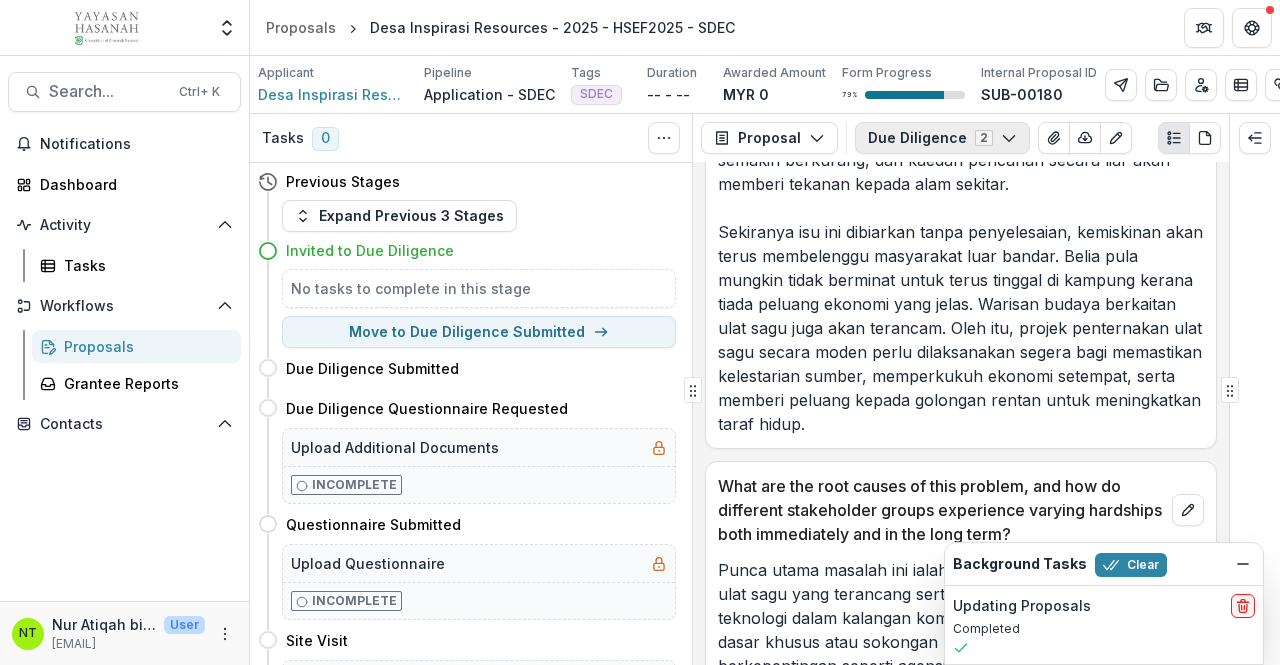click on "Due Diligence 2" at bounding box center [942, 138] 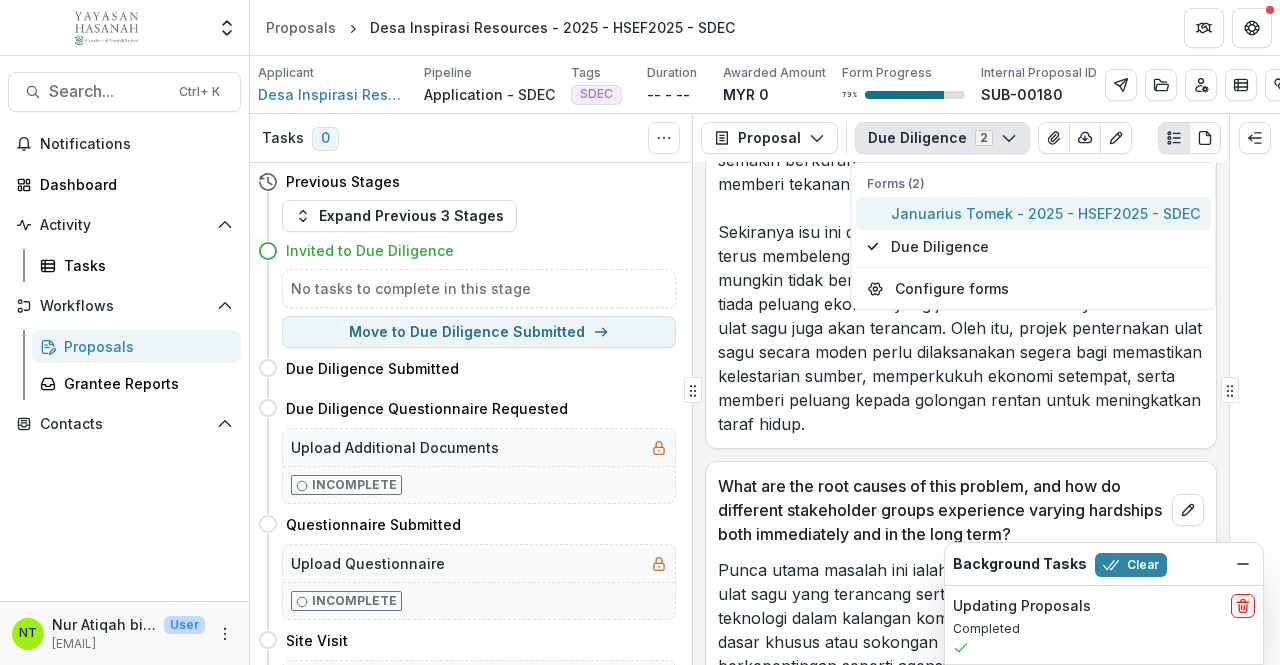click on "Januarius Tomek - 2025 - HSEF2025 - SDEC" at bounding box center [1045, 213] 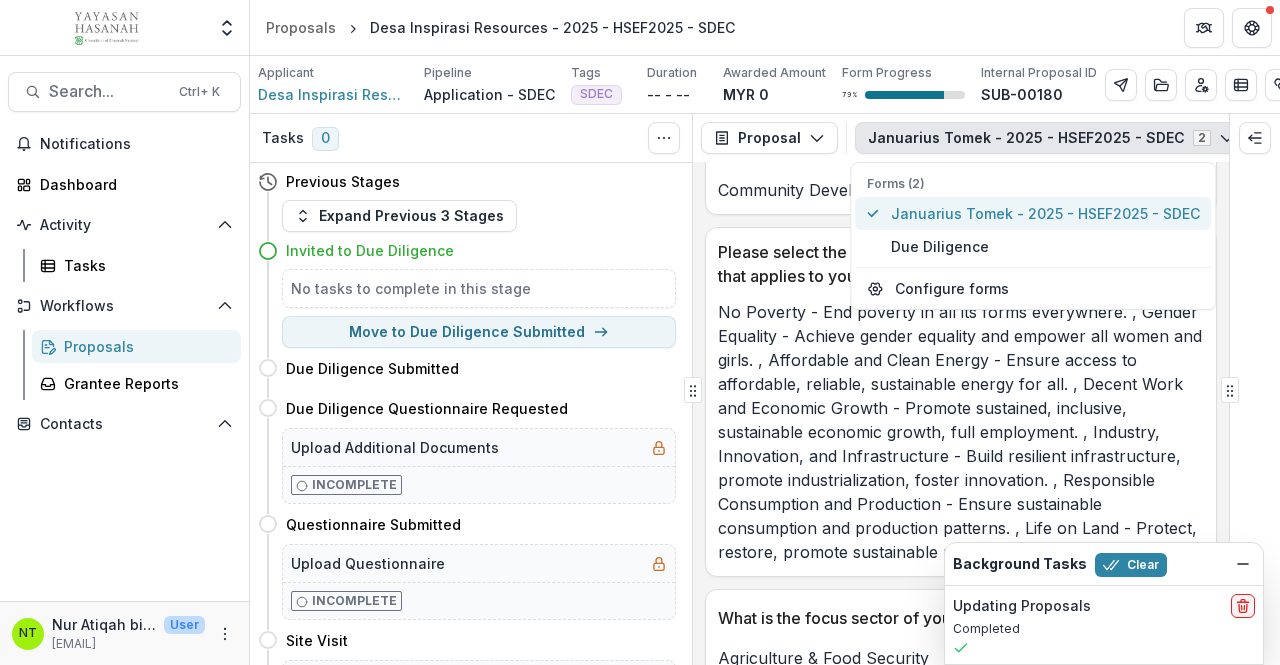 scroll, scrollTop: 2107, scrollLeft: 0, axis: vertical 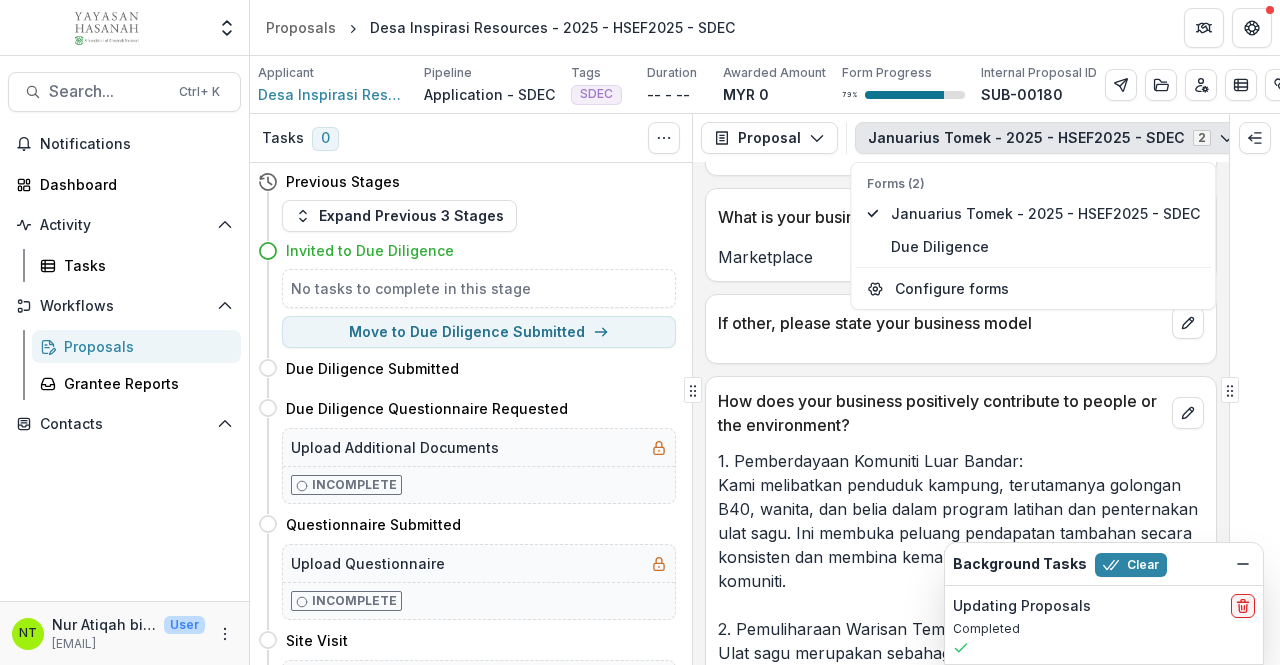 click on "1. Pemberdayaan Komuniti Luar Bandar:
Kami melibatkan penduduk kampung, terutamanya golongan B40, wanita, dan belia dalam program latihan dan penternakan ulat sagu. Ini membuka peluang pendapatan tambahan secara konsisten dan membina kemahiran baharu dalam kalangan komuniti.
2. Pemuliharaan Warisan Tempatan:
Ulat sagu merupakan sebahagian daripada budaya masyarakat Melanau di [CITY]. Melalui projek ini, kami memelihara pengetahuan tradisi sambil memperkenalkan kaedah moden dan selamat untuk menternaknya.
3. Pengurangan Kebergantungan terhadap Eksploitasi Hutan Liar:
Dengan memelihara ulat sagu secara sistematik di kawasan terkawal, kami membantu mengurangkan tekanan terhadap pokok sagu liar di hutan, seterusnya menyumbang kepada kelestarian ekosistem semula jadi.
4. Pendidikan & Kesedaran Alam Sekitar:
5. Kitar Semula dan Penggunaan Sisa Sagu:" at bounding box center (961, 839) 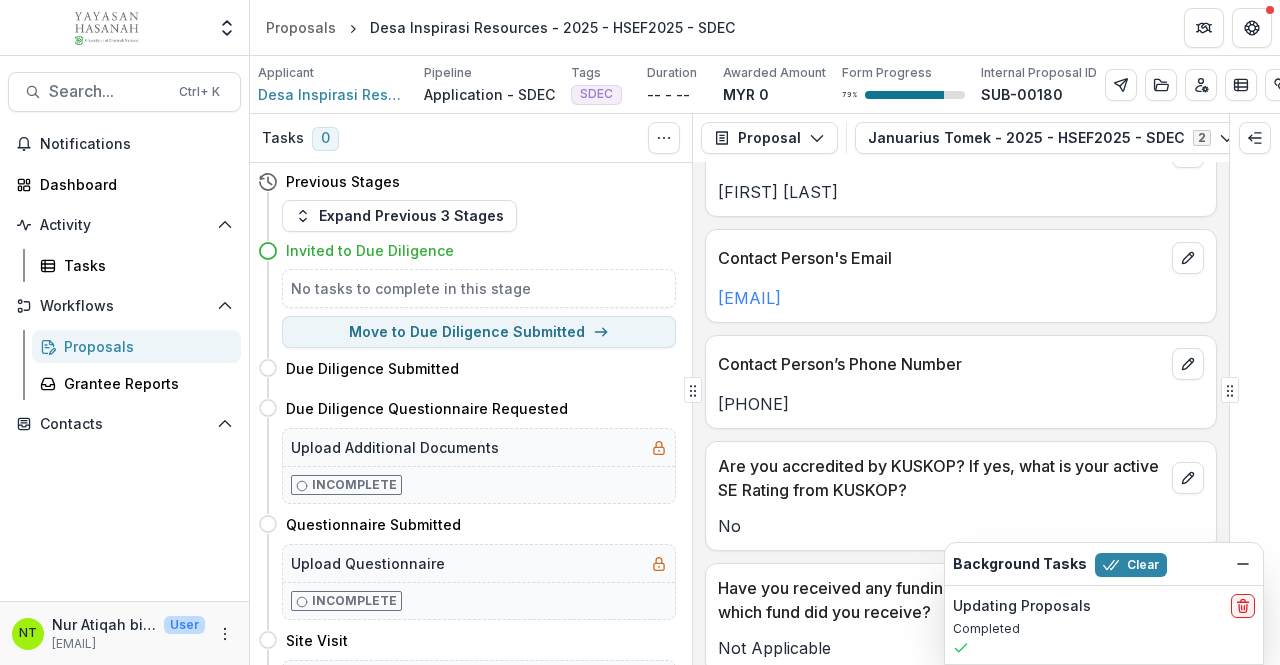 scroll, scrollTop: 807, scrollLeft: 0, axis: vertical 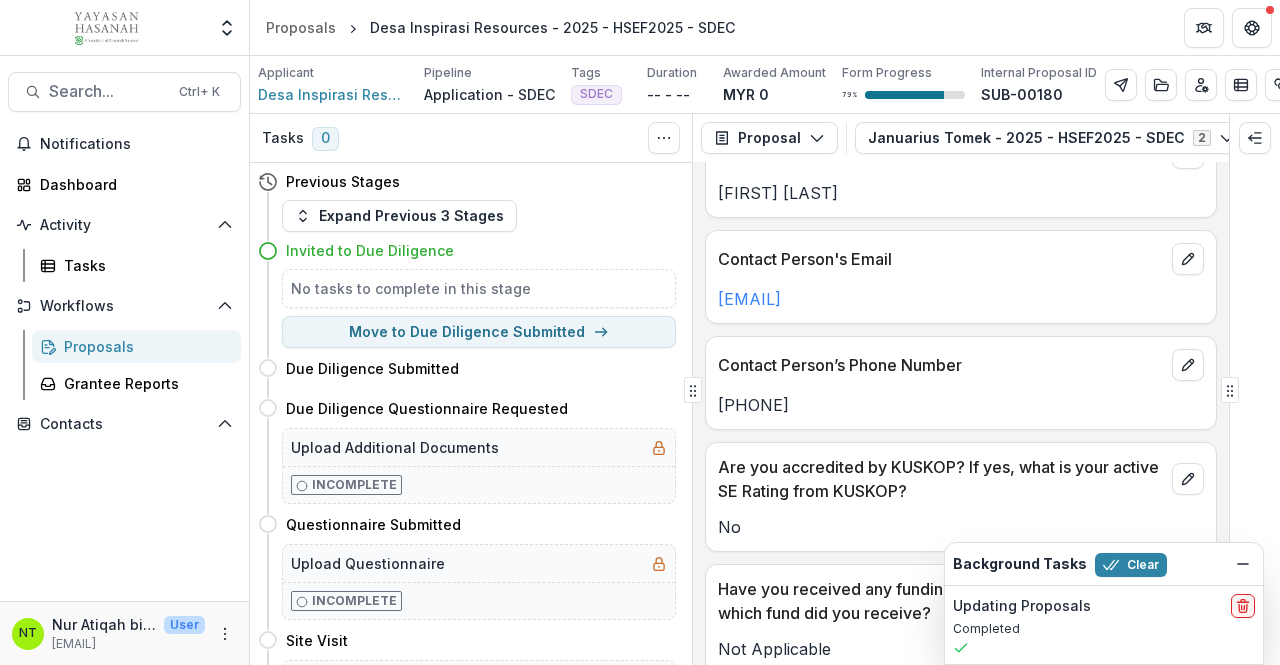 drag, startPoint x: 836, startPoint y: 403, endPoint x: 712, endPoint y: 400, distance: 124.036285 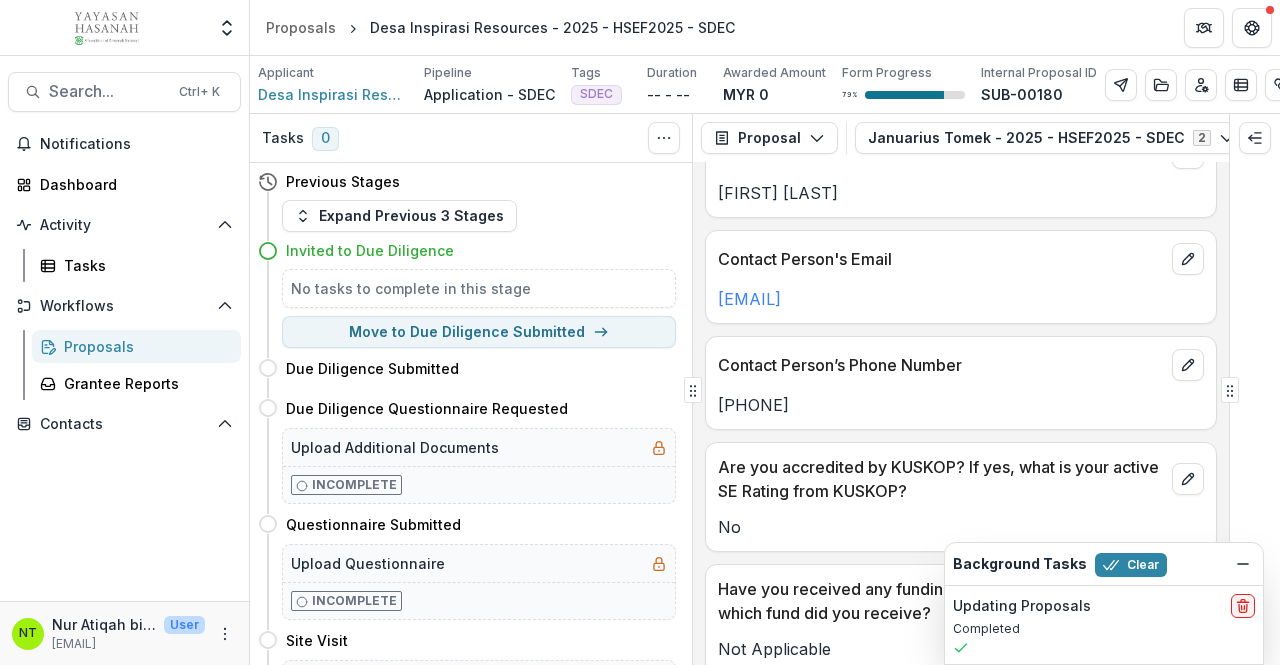 copy on "[PHONE]" 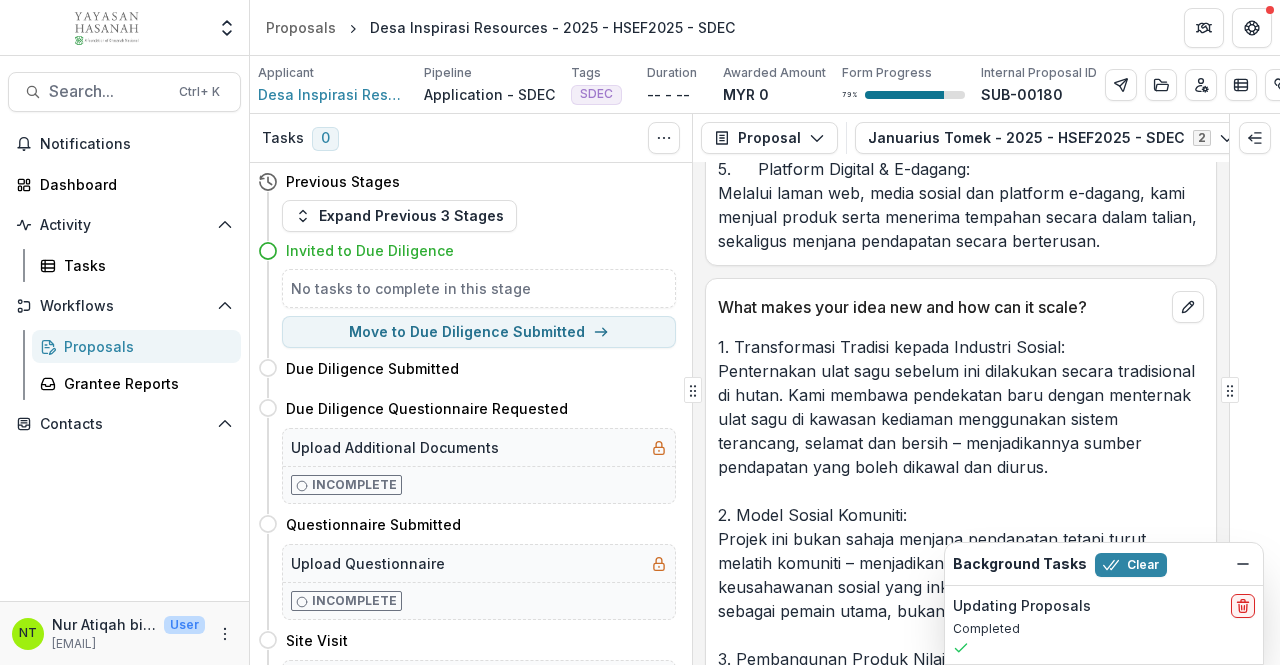 scroll, scrollTop: 3807, scrollLeft: 0, axis: vertical 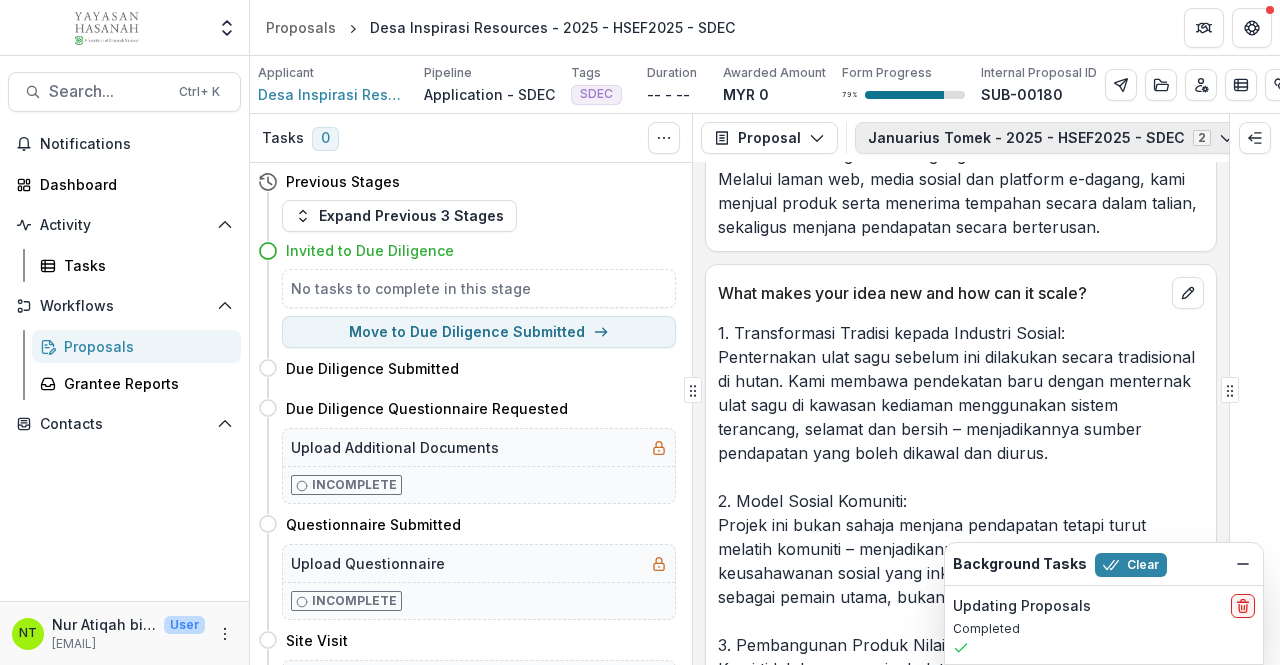 click on "[FIRST] [LAST] - [YEAR] - [CODE] - [CODE]" at bounding box center [1051, 138] 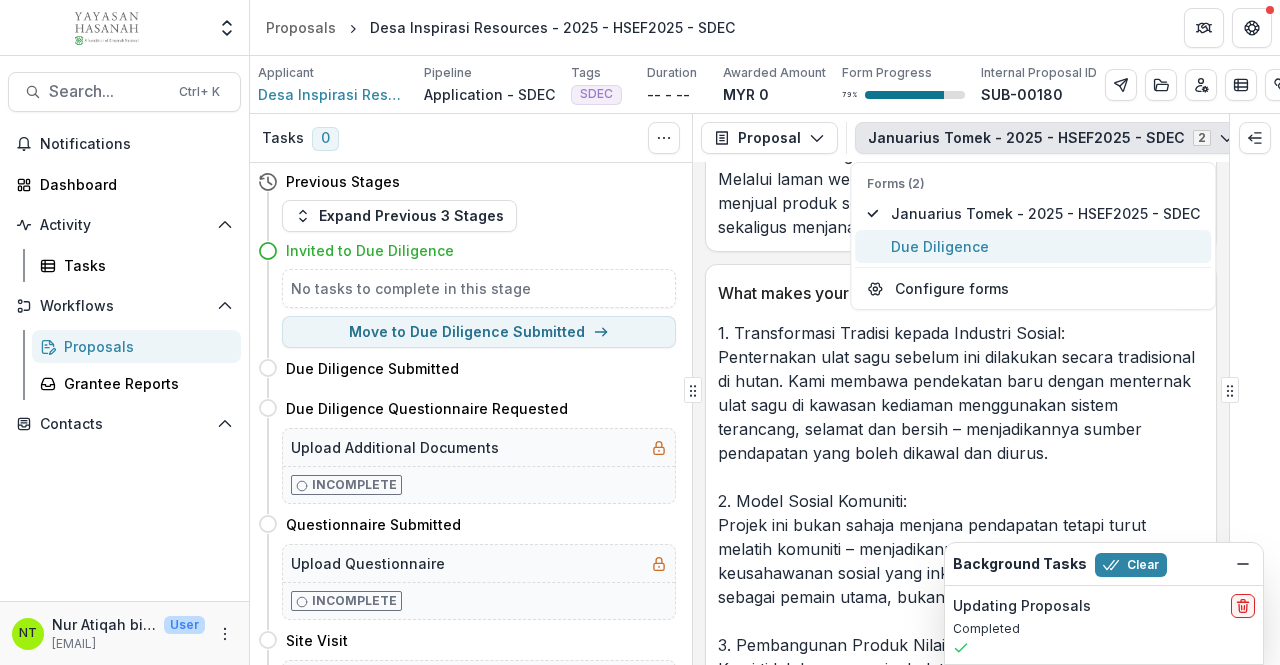 click on "Due Diligence" at bounding box center (1045, 246) 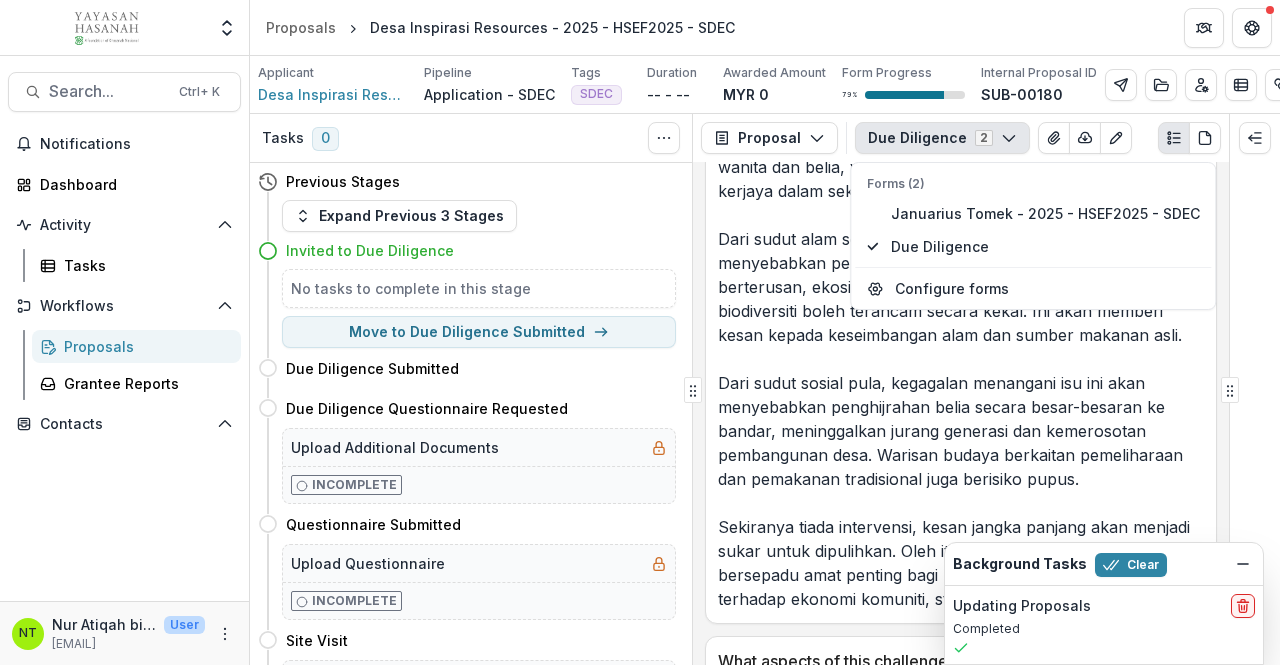 scroll, scrollTop: 4316, scrollLeft: 0, axis: vertical 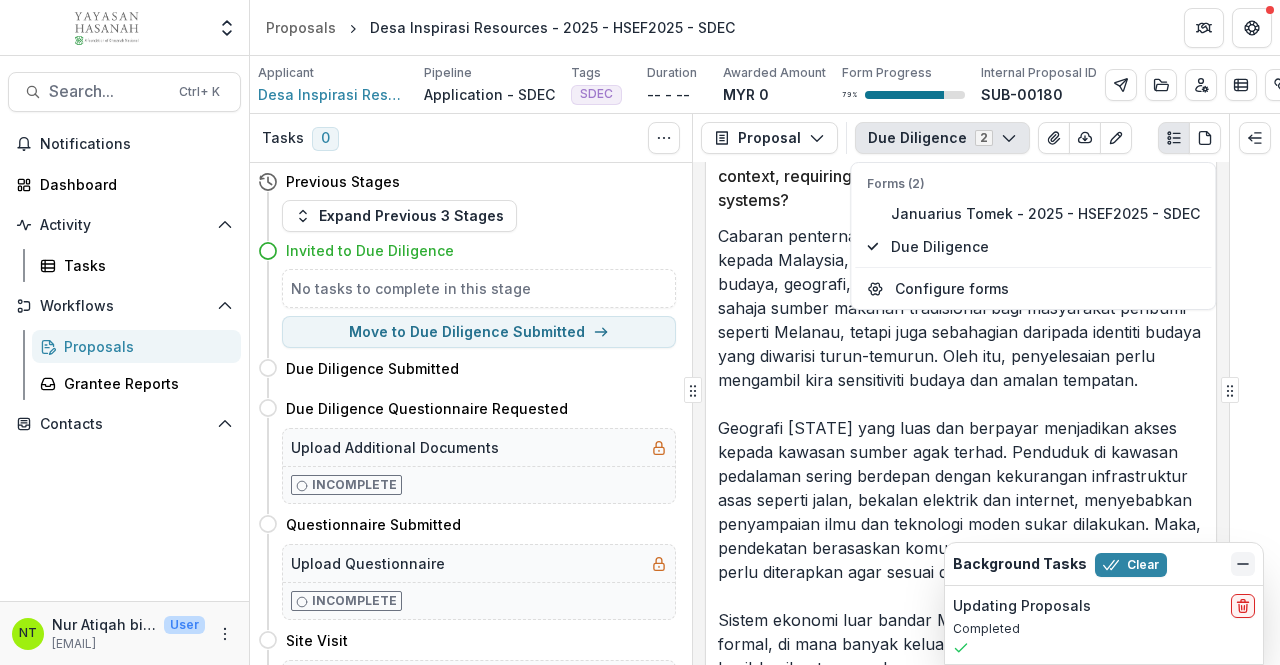 click at bounding box center (1243, 564) 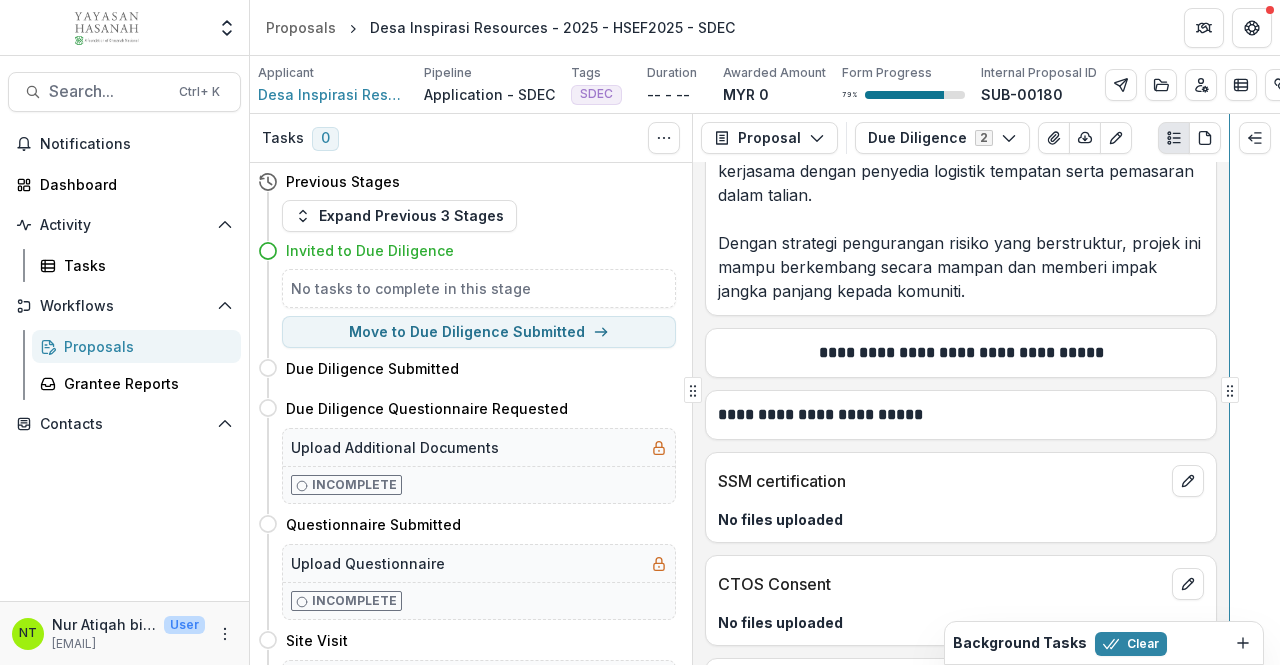 scroll, scrollTop: 11894, scrollLeft: 0, axis: vertical 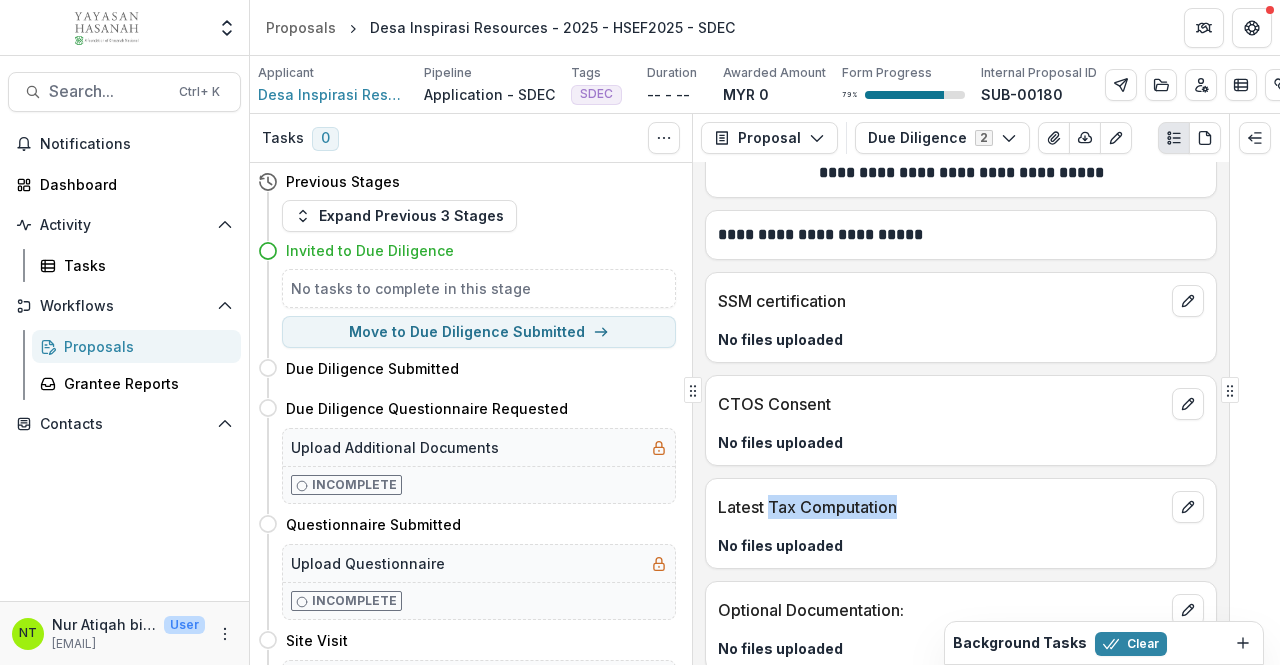drag, startPoint x: 769, startPoint y: 492, endPoint x: 925, endPoint y: 491, distance: 156.0032 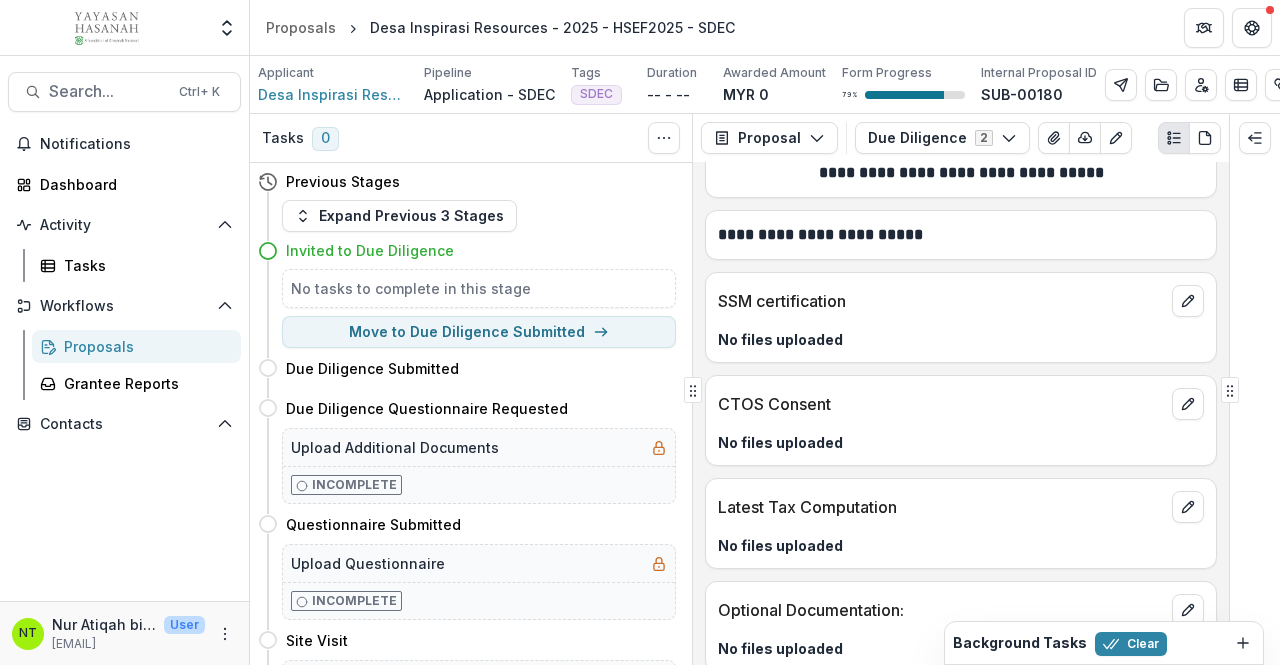 click on "CTOS Consent" at bounding box center [961, 398] 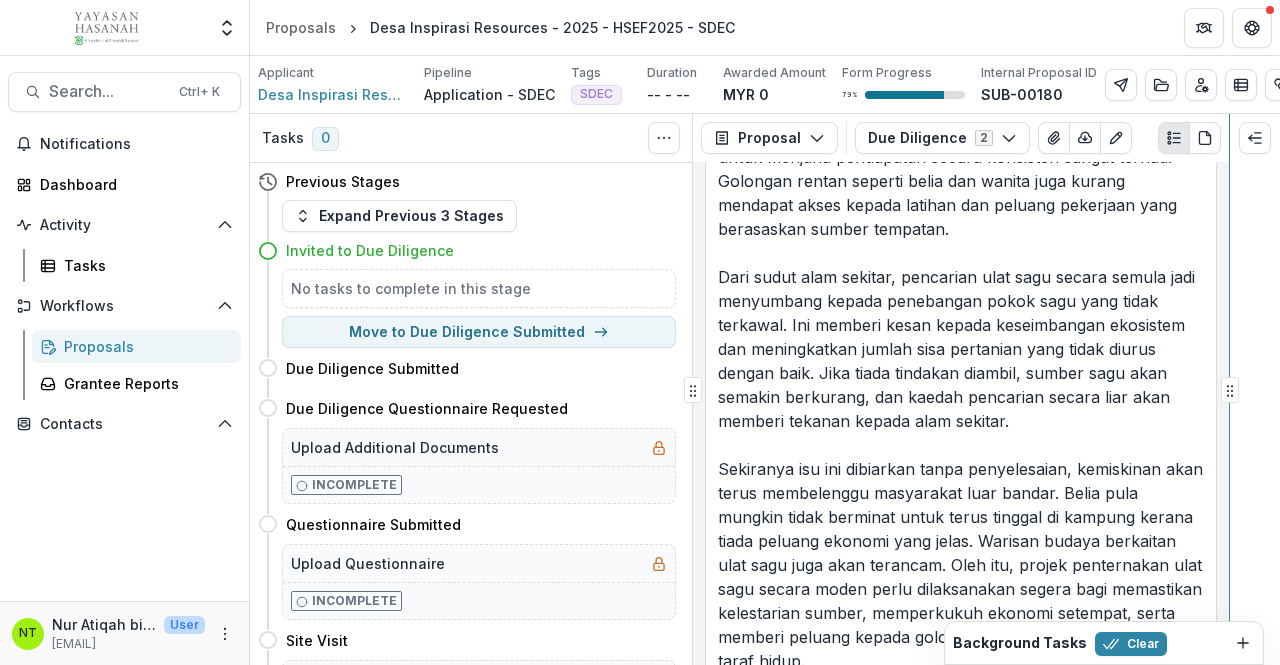 scroll, scrollTop: 0, scrollLeft: 0, axis: both 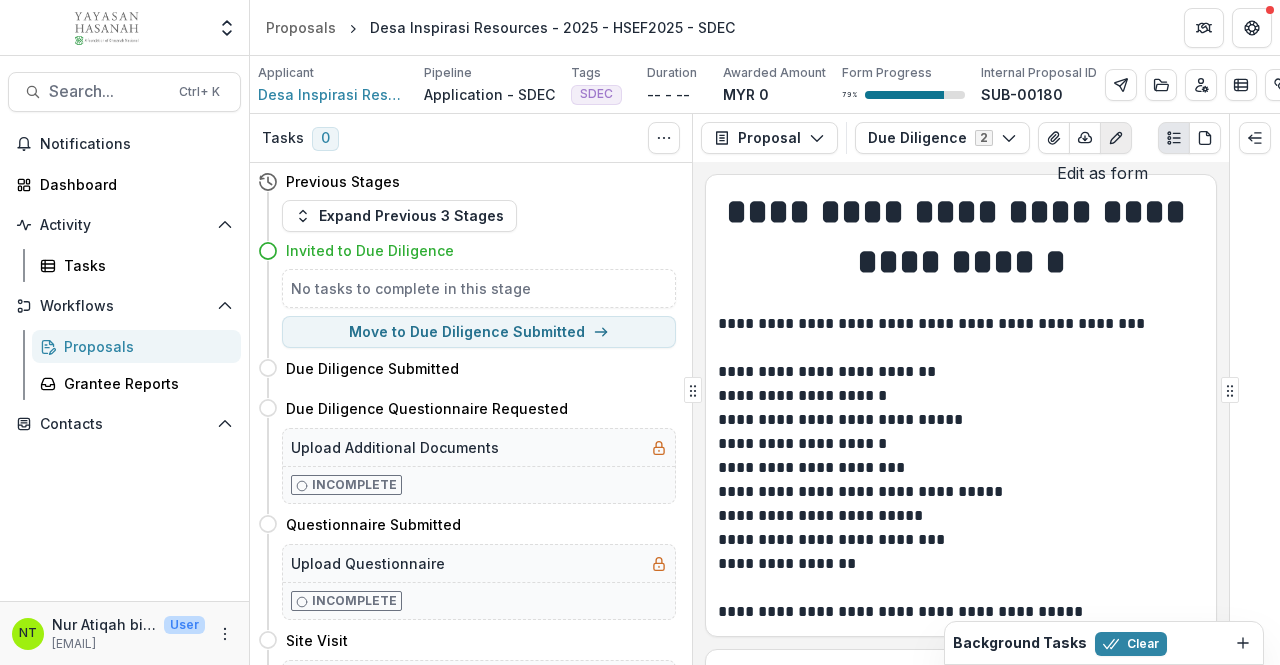 click 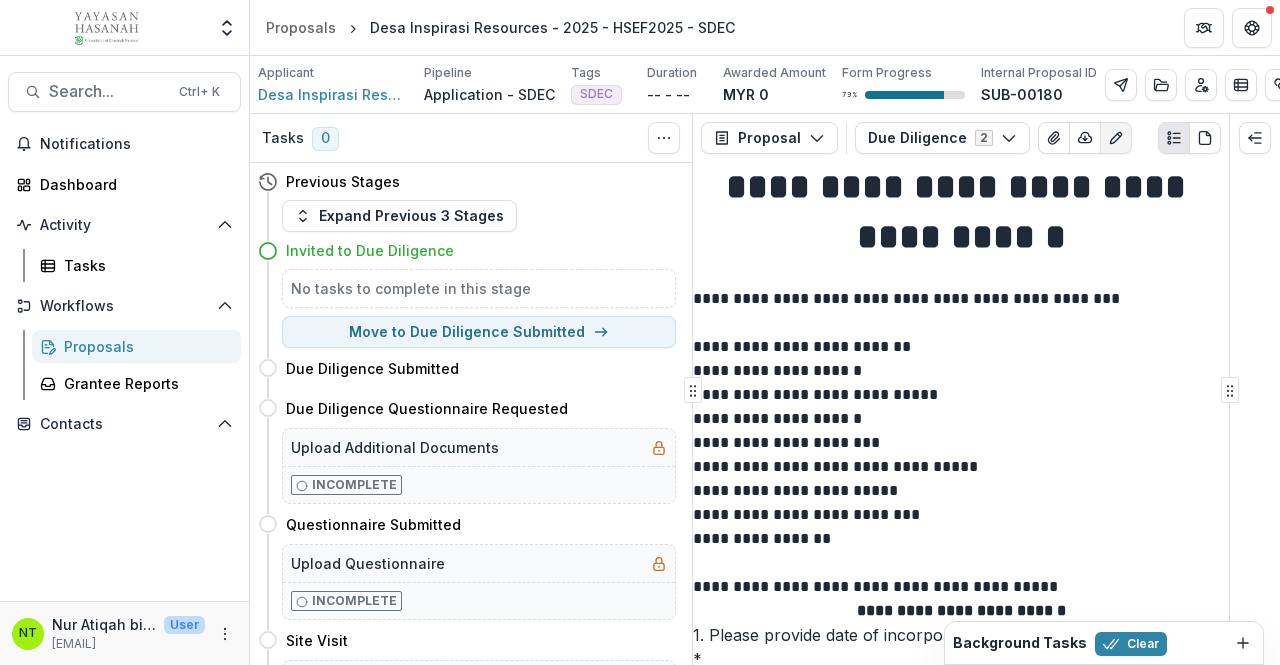scroll, scrollTop: 500, scrollLeft: 0, axis: vertical 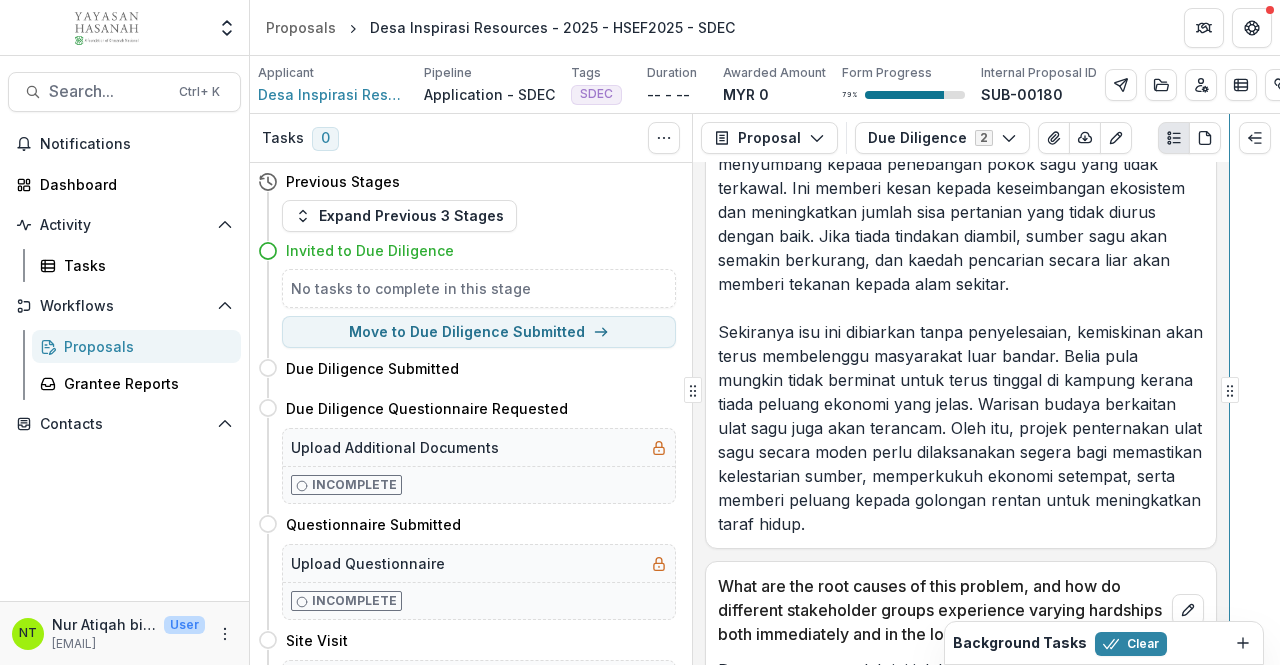 click on "Tasks 0 Show Cancelled Tasks Previous Stages Expand Previous 3 Stages Invited to Due Diligence No tasks to complete in this stage Move to Due Diligence Submitted Due Diligence Submitted Move here Due Diligence Questionnaire Requested Move here Upload Additional Documents Incomplete Questionnaire Submitted Move here Upload Questionnaire Incomplete Site Visit Move here Yayasan Hasanah Project and Partner Visit Report Template Incomplete Team Review and Decision Move here Upload Reports Incomplete Rejected Move here Invitation to Pitch Move here Pitch Decision Move here TAP Evaluation Form Incomplete JAC Move here Upload Signed Memo Incomplete Pitching Session Move here Proposal Proposal Payments Reports Grant Agreements Board Summaries Bank Details Due Diligence 2 Forms (2) [FIRST] [LAST] - [YEAR] - [CODE] - [CODE] Due Diligence Configure forms Word Download Word Download (with field descriptions) Zip Download Preview Merged PDF Preview Merged PDF (Inline Images & PDFs) Custom Download Text Block Text Block 1" at bounding box center (765, 389) 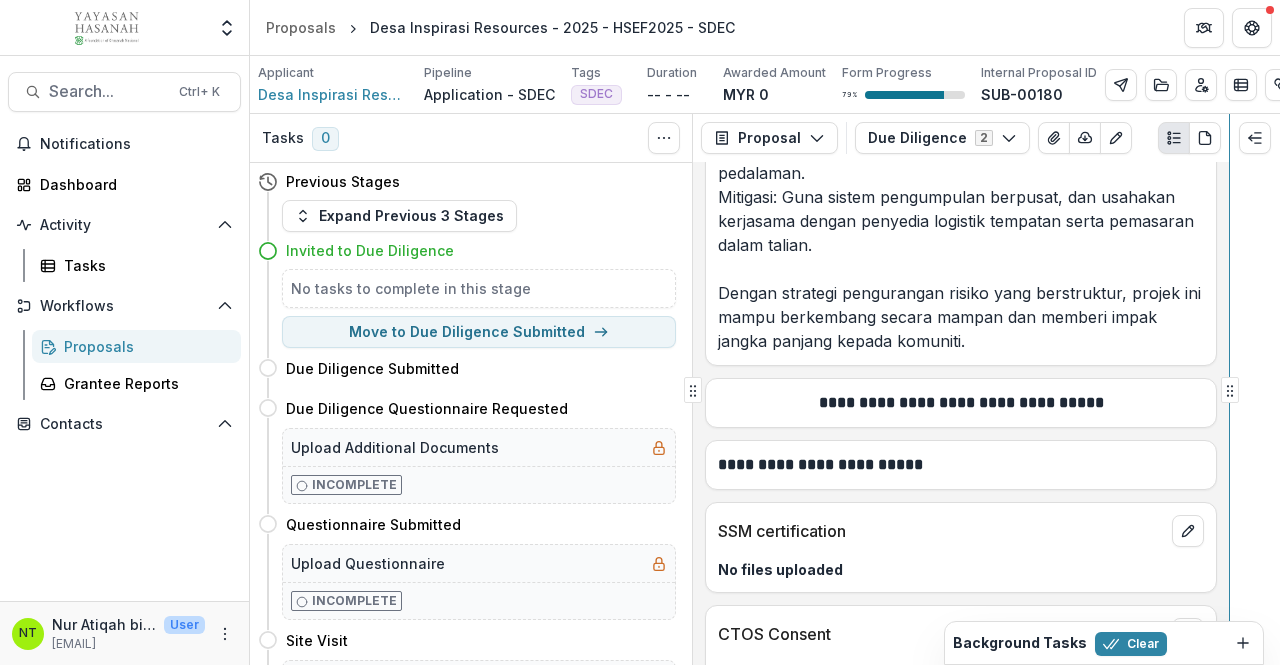 scroll, scrollTop: 11894, scrollLeft: 0, axis: vertical 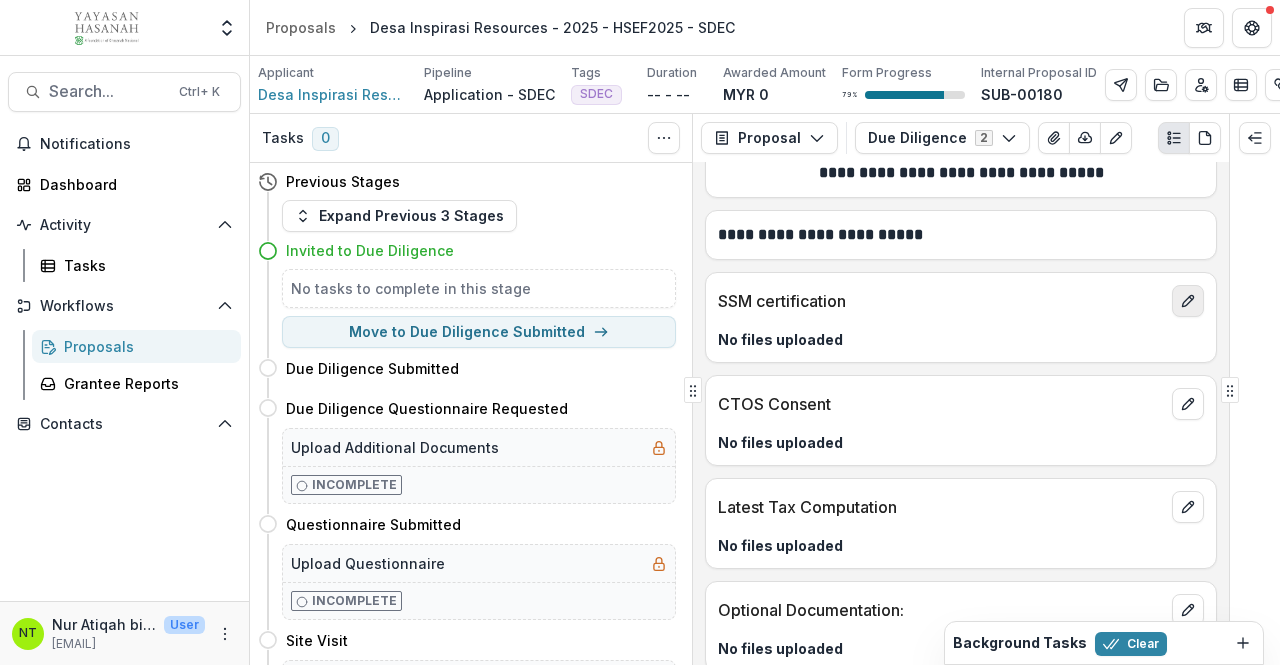click 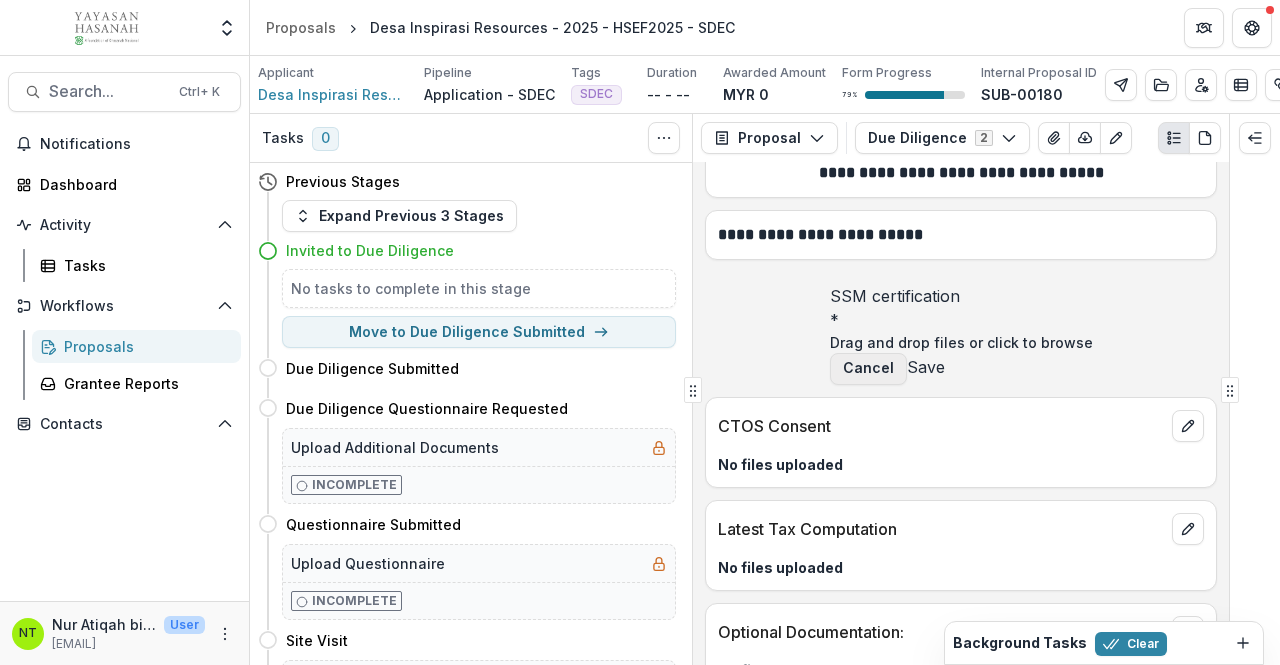 click on "Cancel" at bounding box center (868, 369) 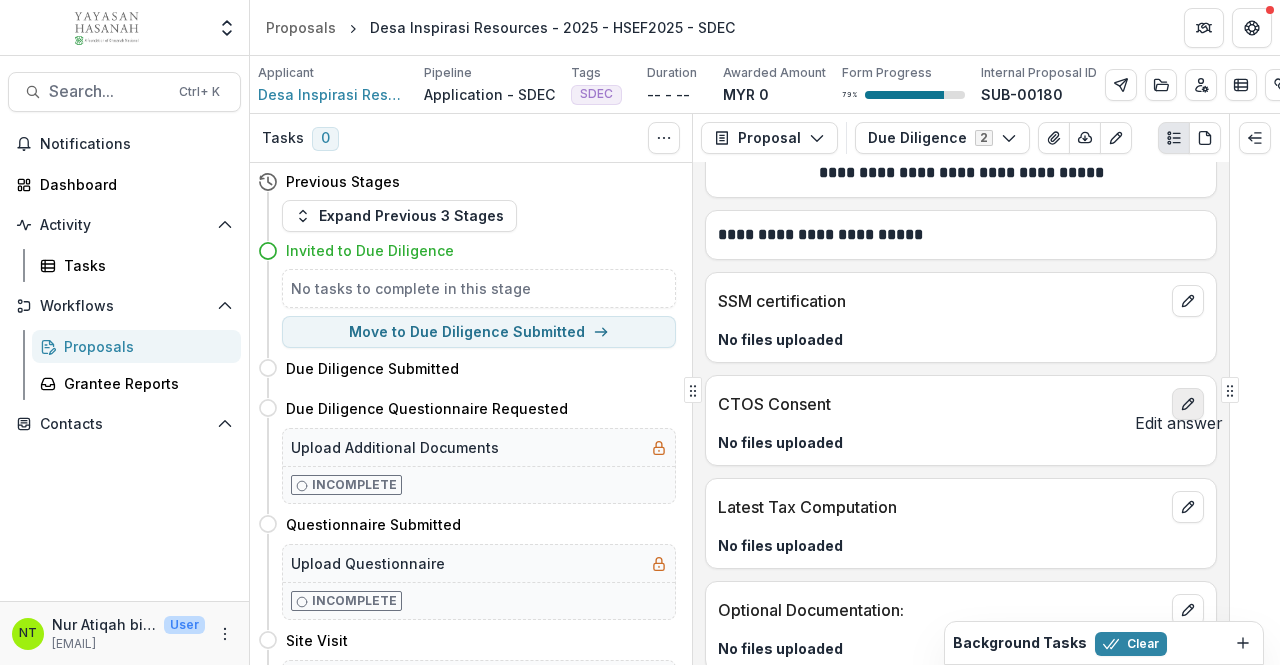 click 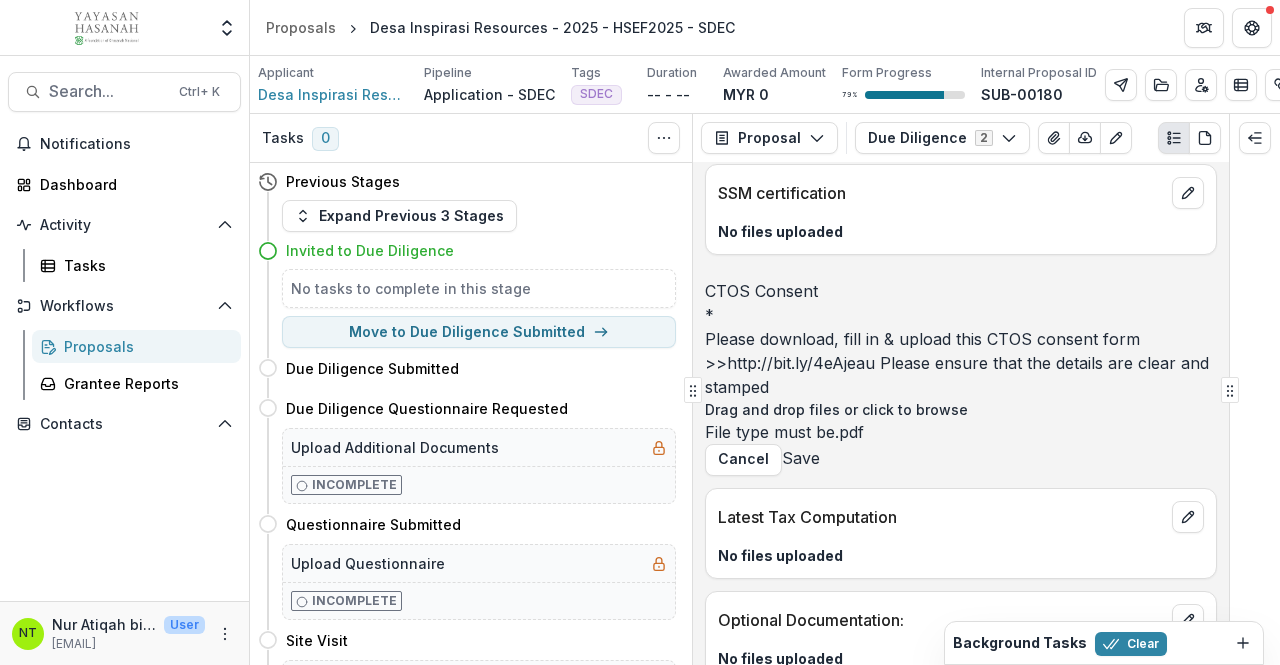scroll, scrollTop: 12094, scrollLeft: 0, axis: vertical 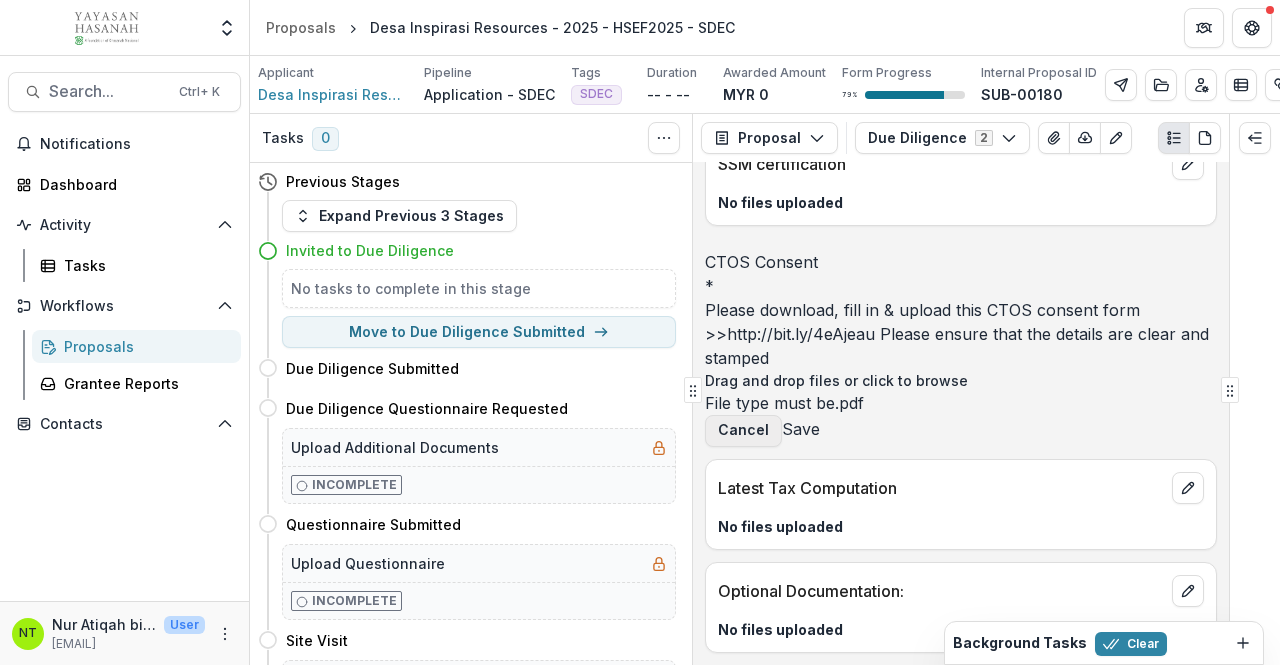 click on "Cancel" at bounding box center (743, 431) 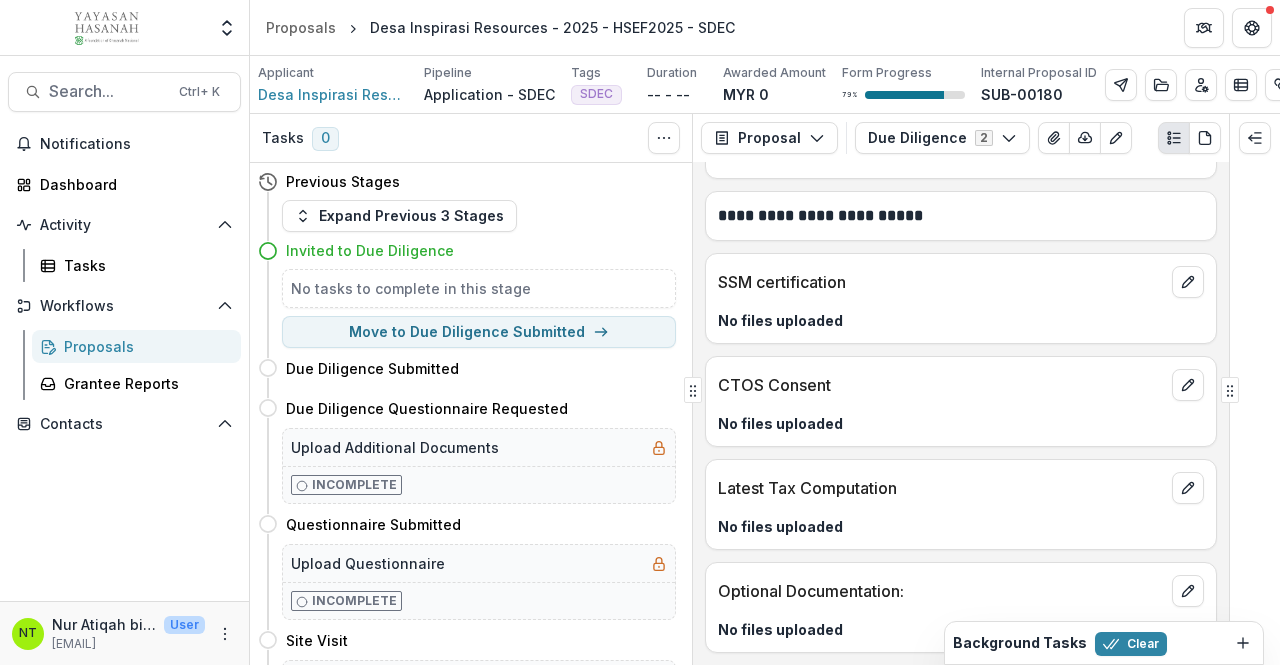 scroll, scrollTop: 11894, scrollLeft: 0, axis: vertical 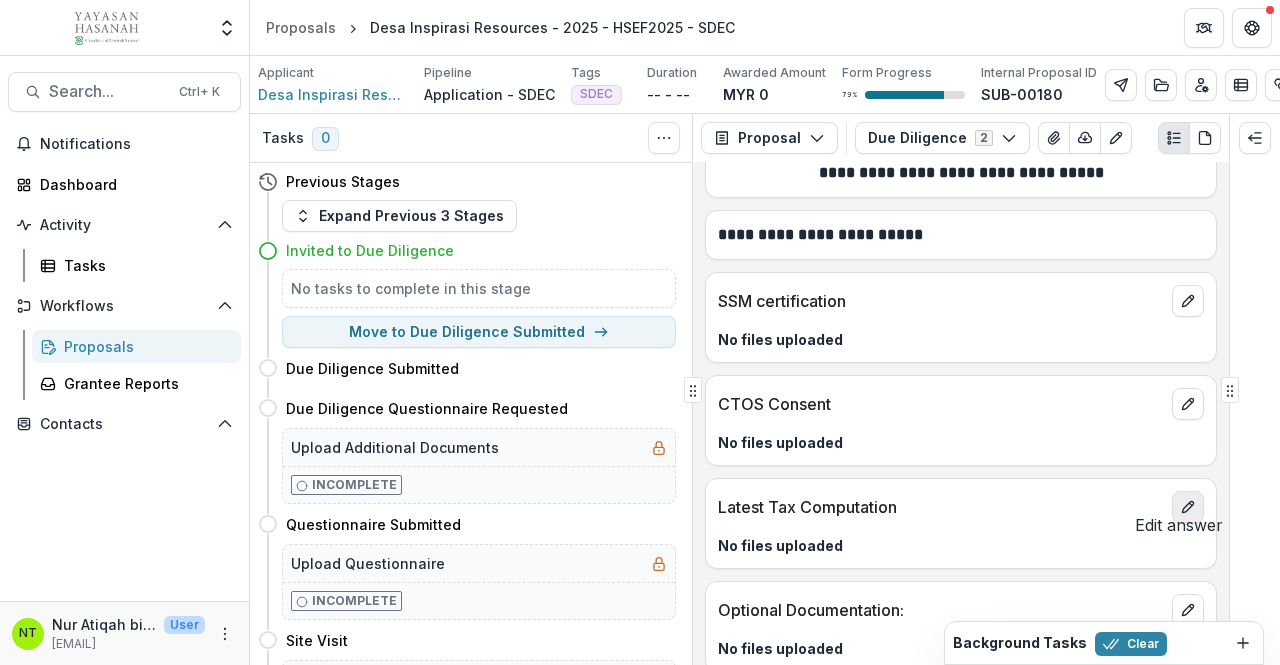 click 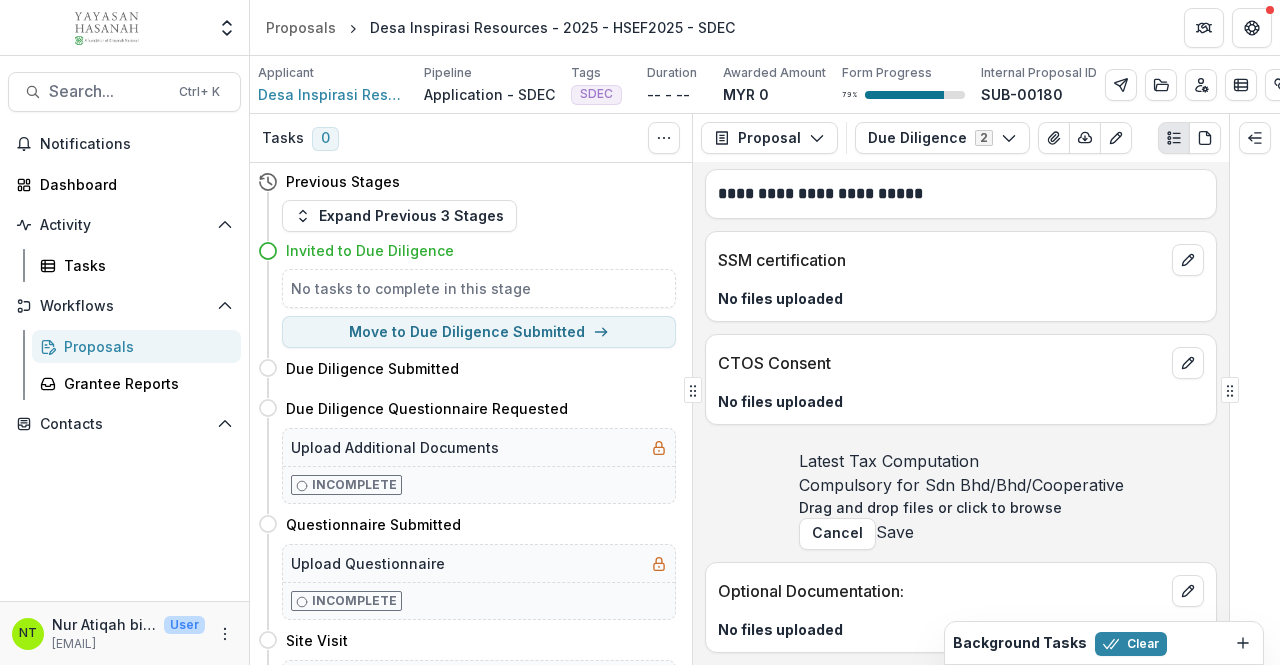 scroll, scrollTop: 12076, scrollLeft: 0, axis: vertical 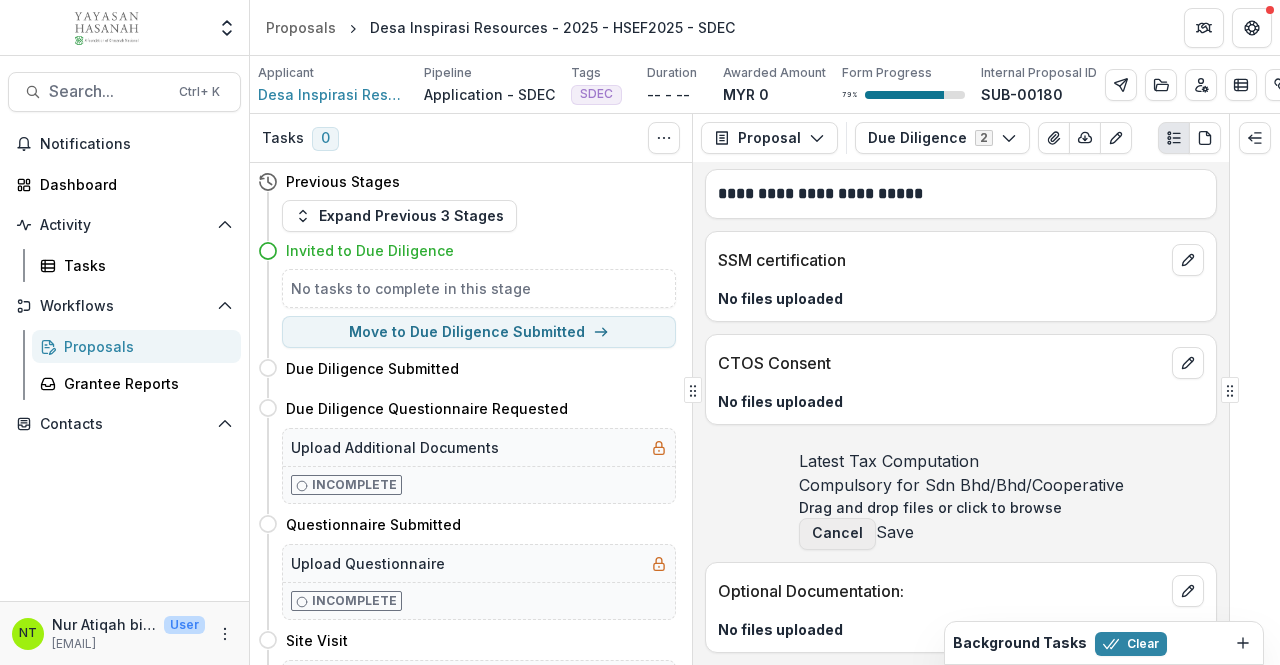 click on "Cancel" at bounding box center (837, 534) 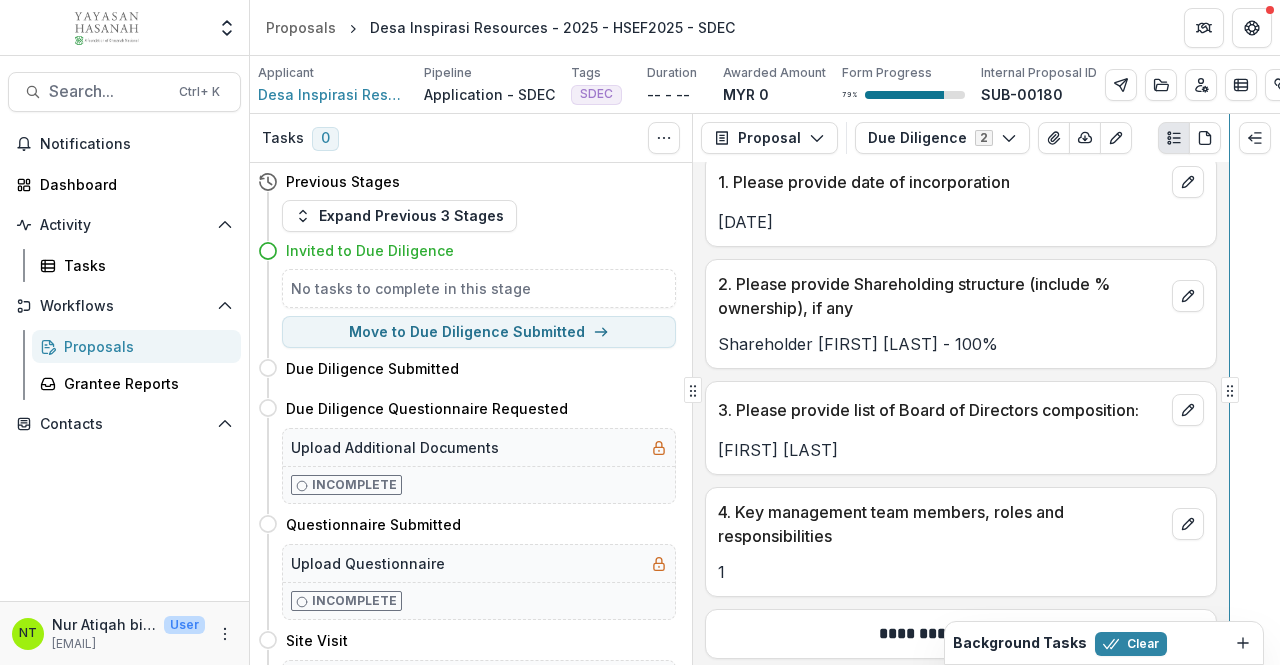 scroll, scrollTop: 0, scrollLeft: 0, axis: both 